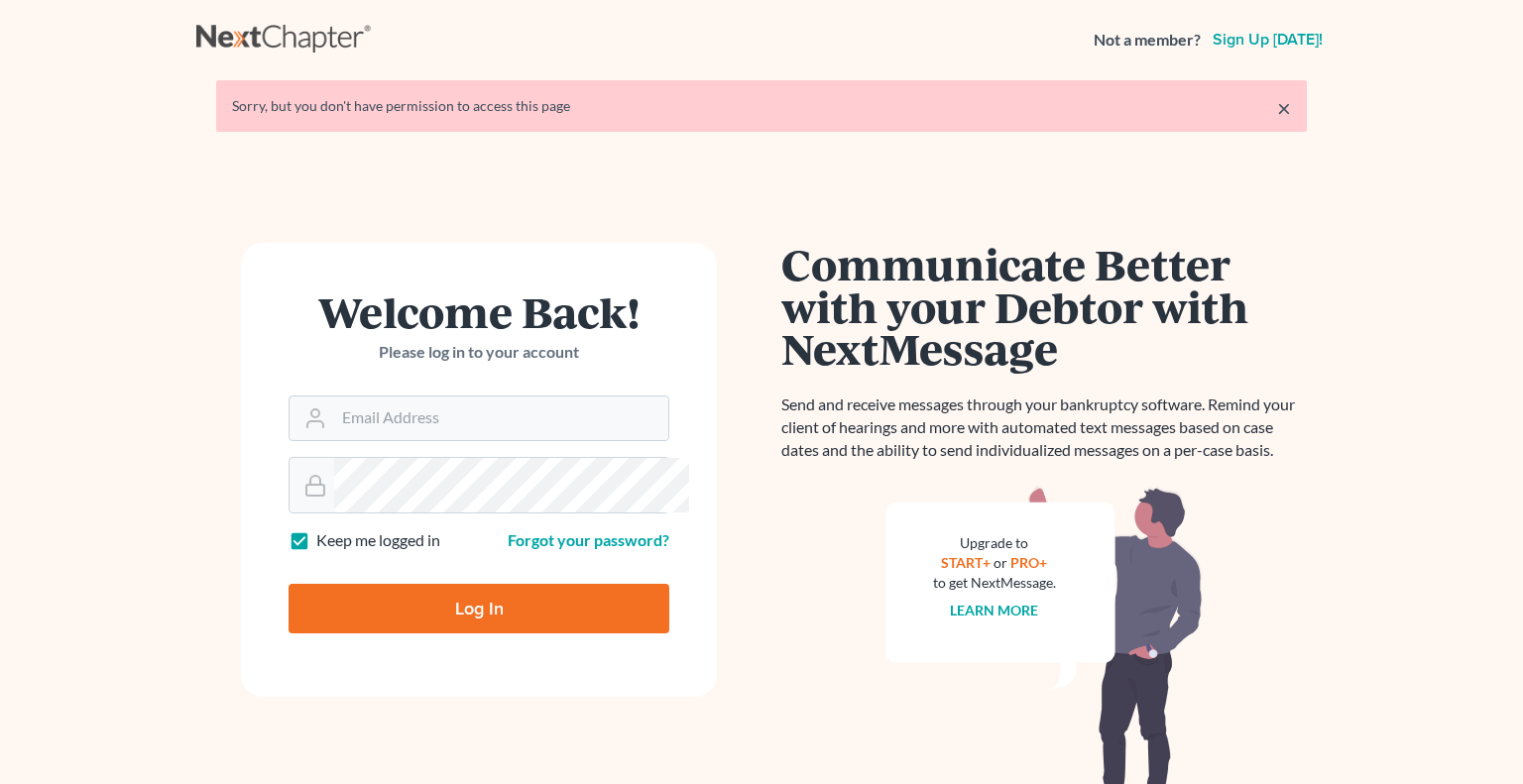 scroll, scrollTop: 0, scrollLeft: 0, axis: both 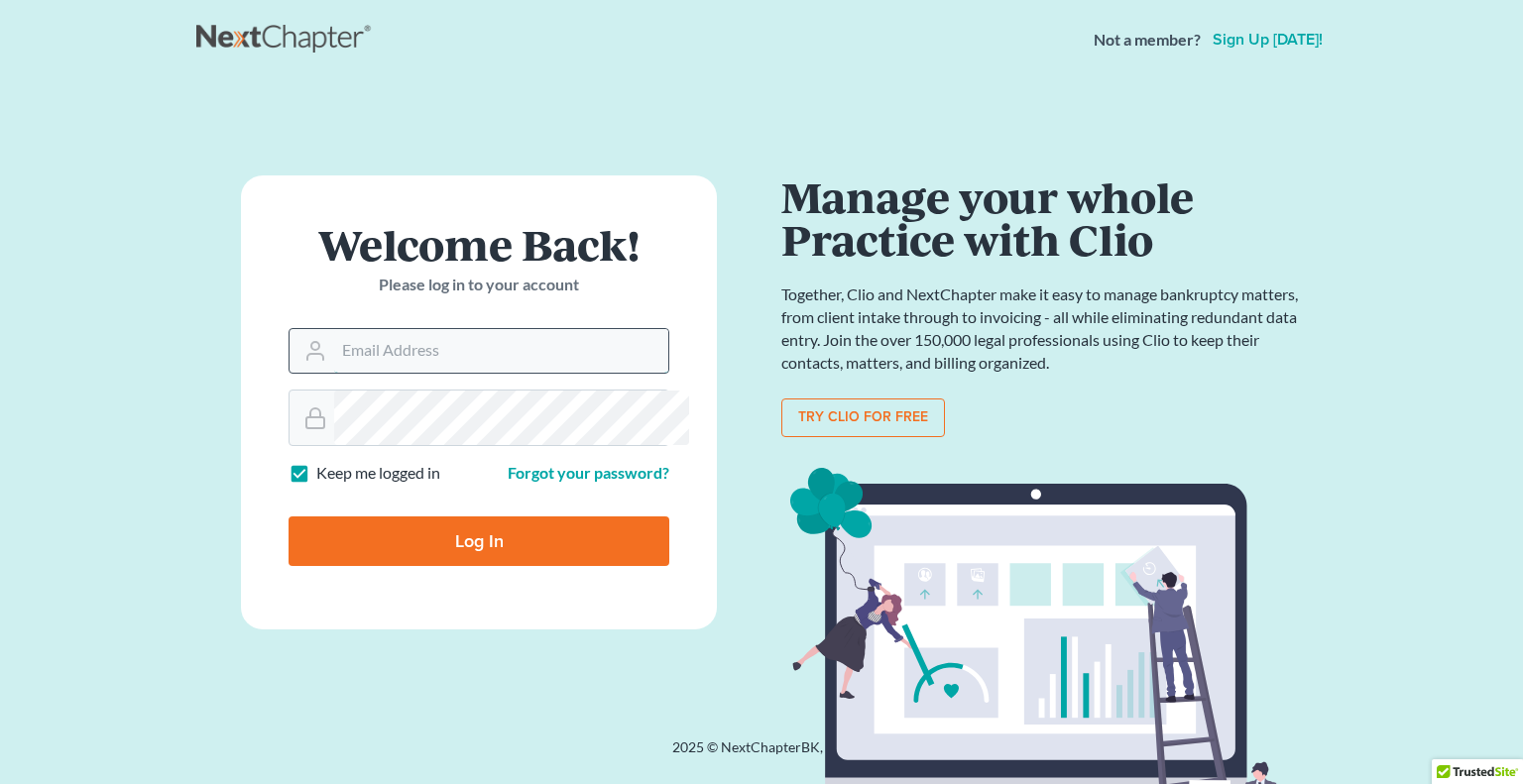 click on "Email Address" at bounding box center [501, 351] 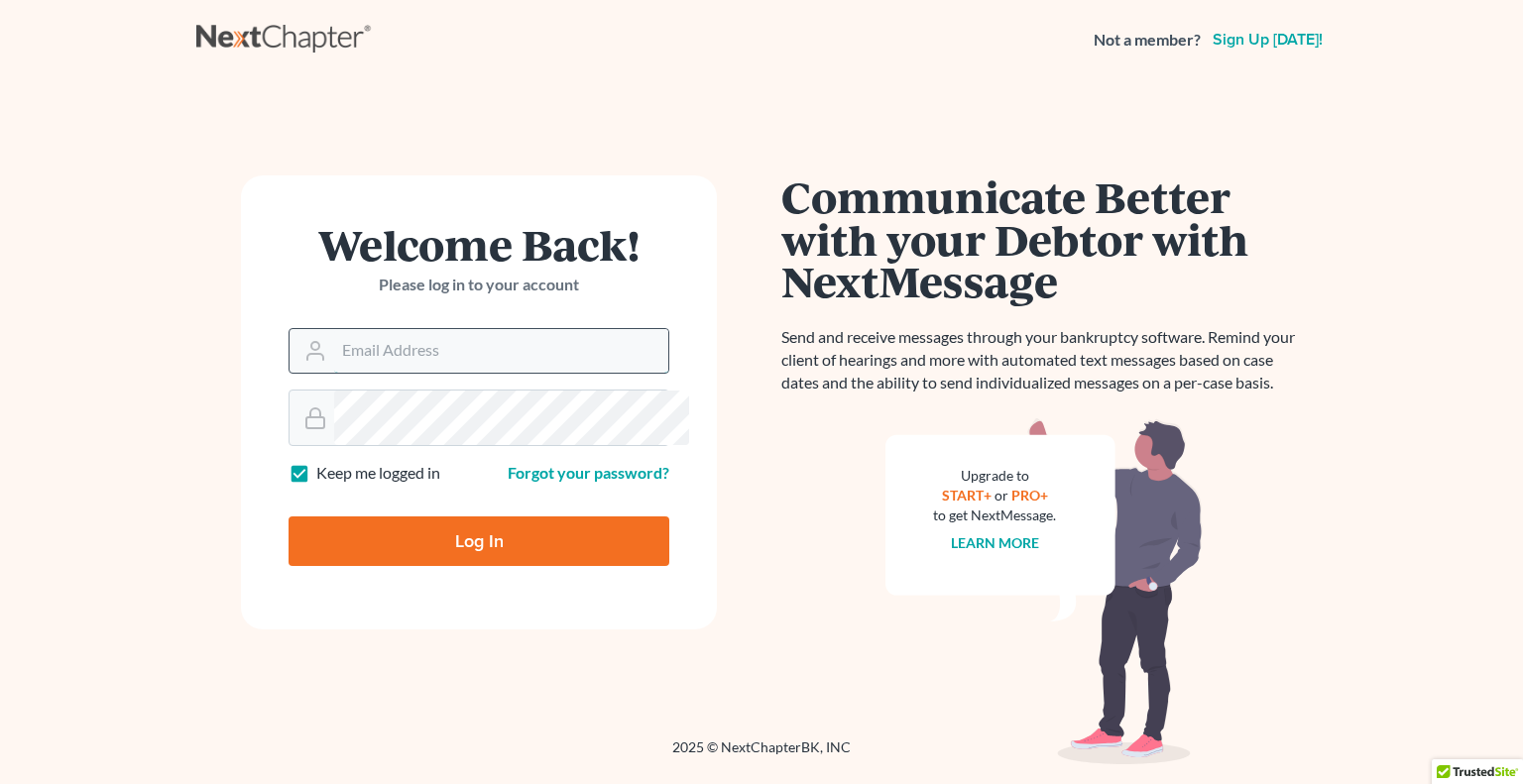 type on "[EMAIL_ADDRESS][DOMAIN_NAME]" 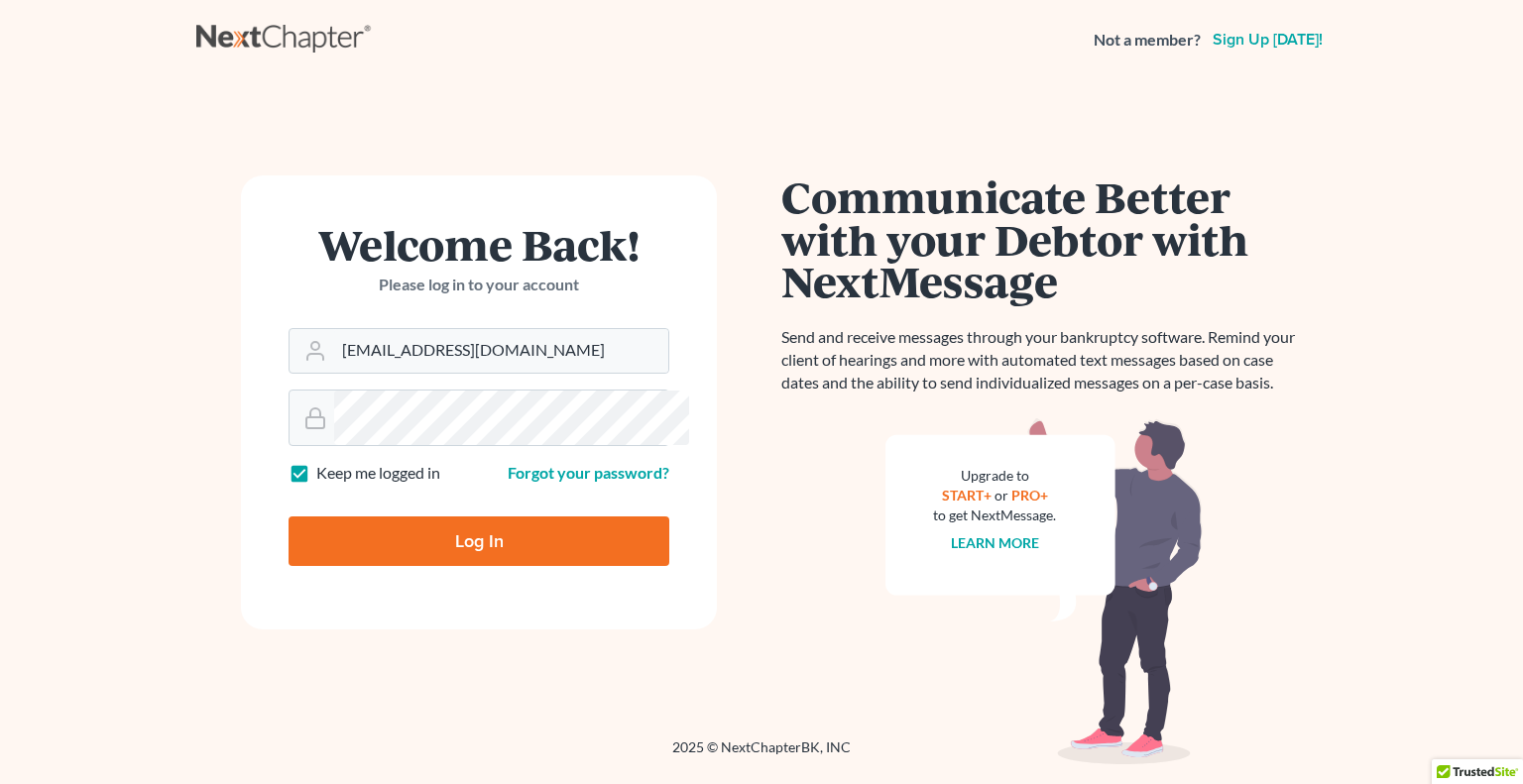 click on "Log In" at bounding box center (479, 541) 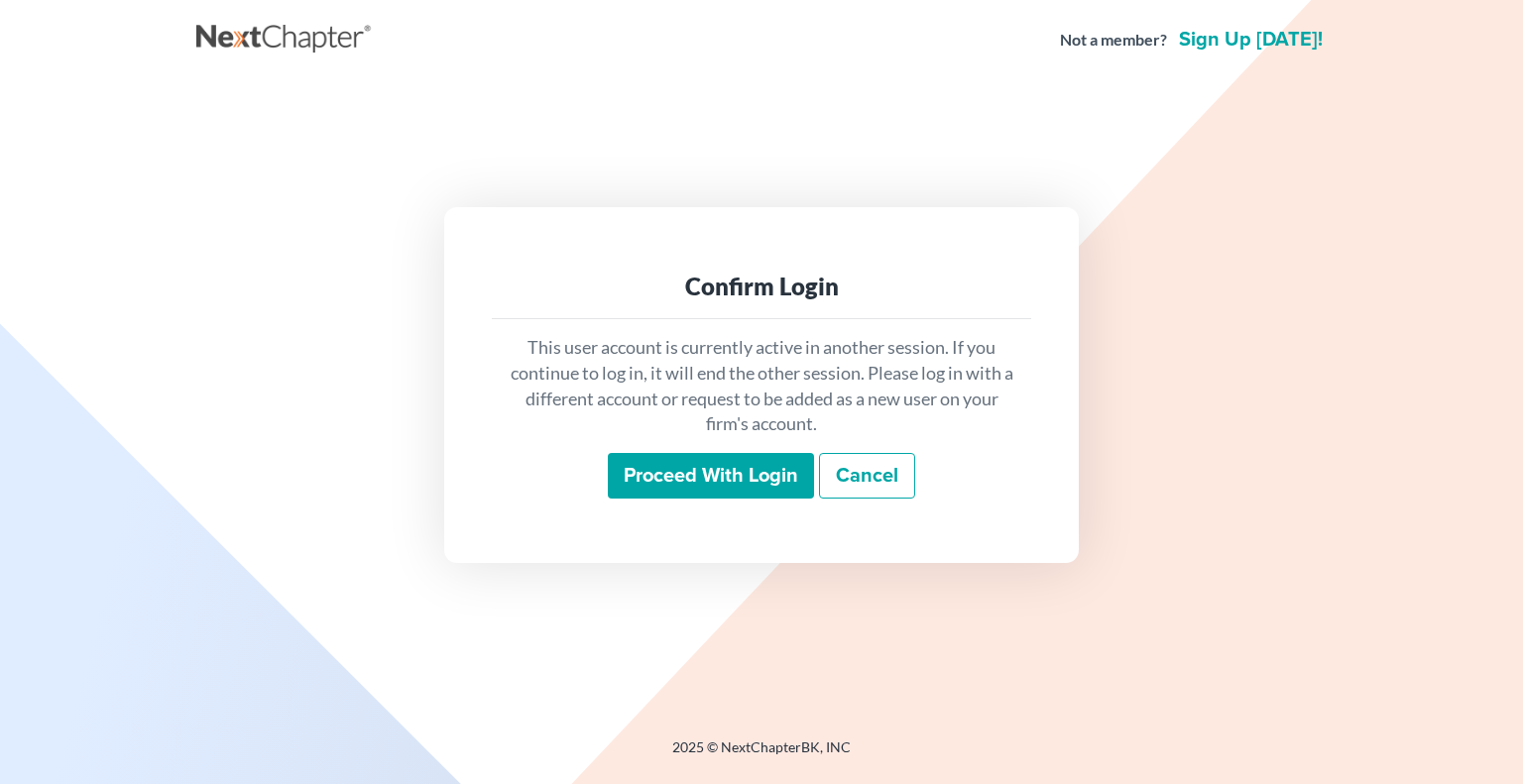 scroll, scrollTop: 0, scrollLeft: 0, axis: both 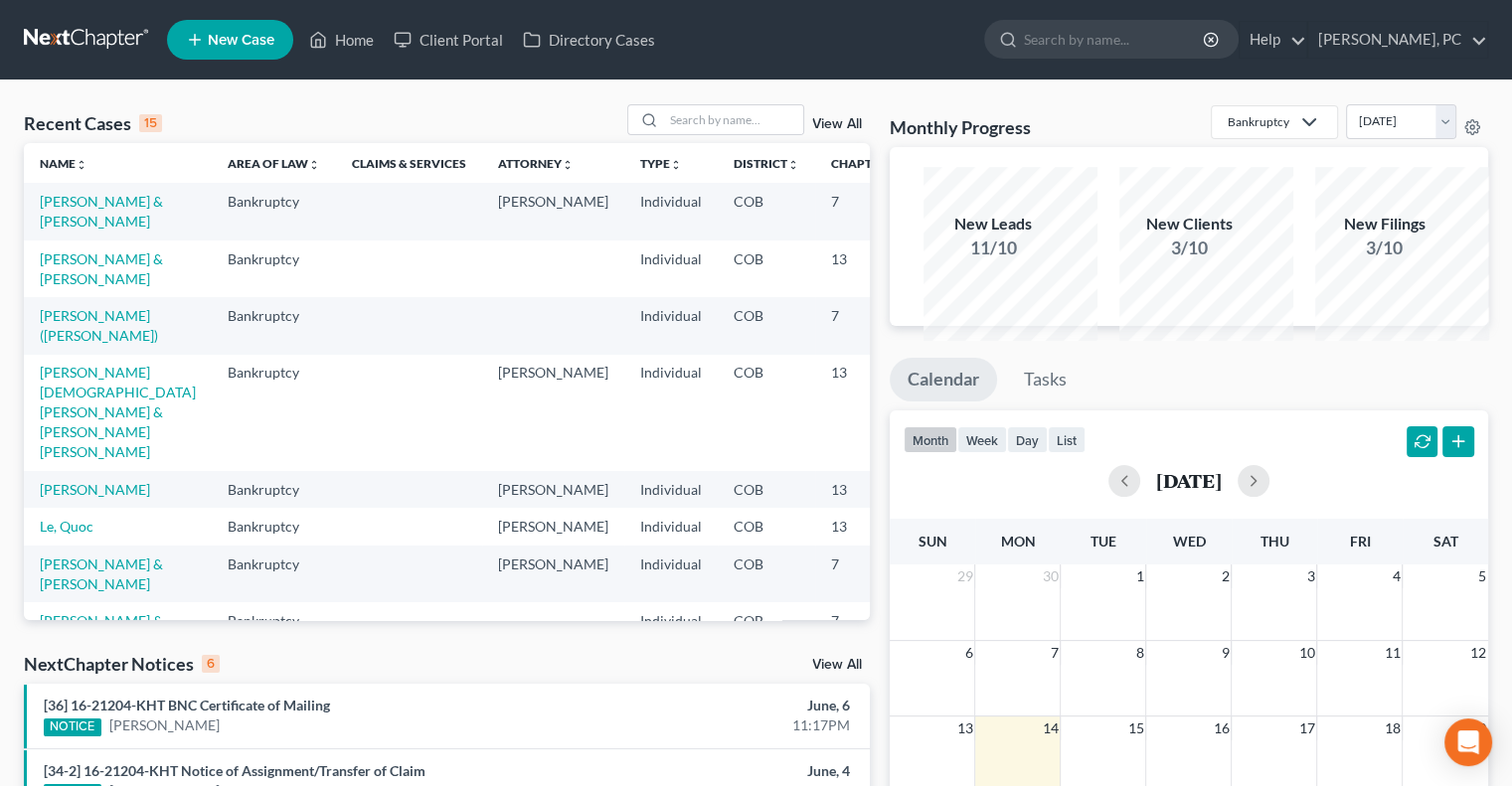 click on "New Case" at bounding box center (241, 40) 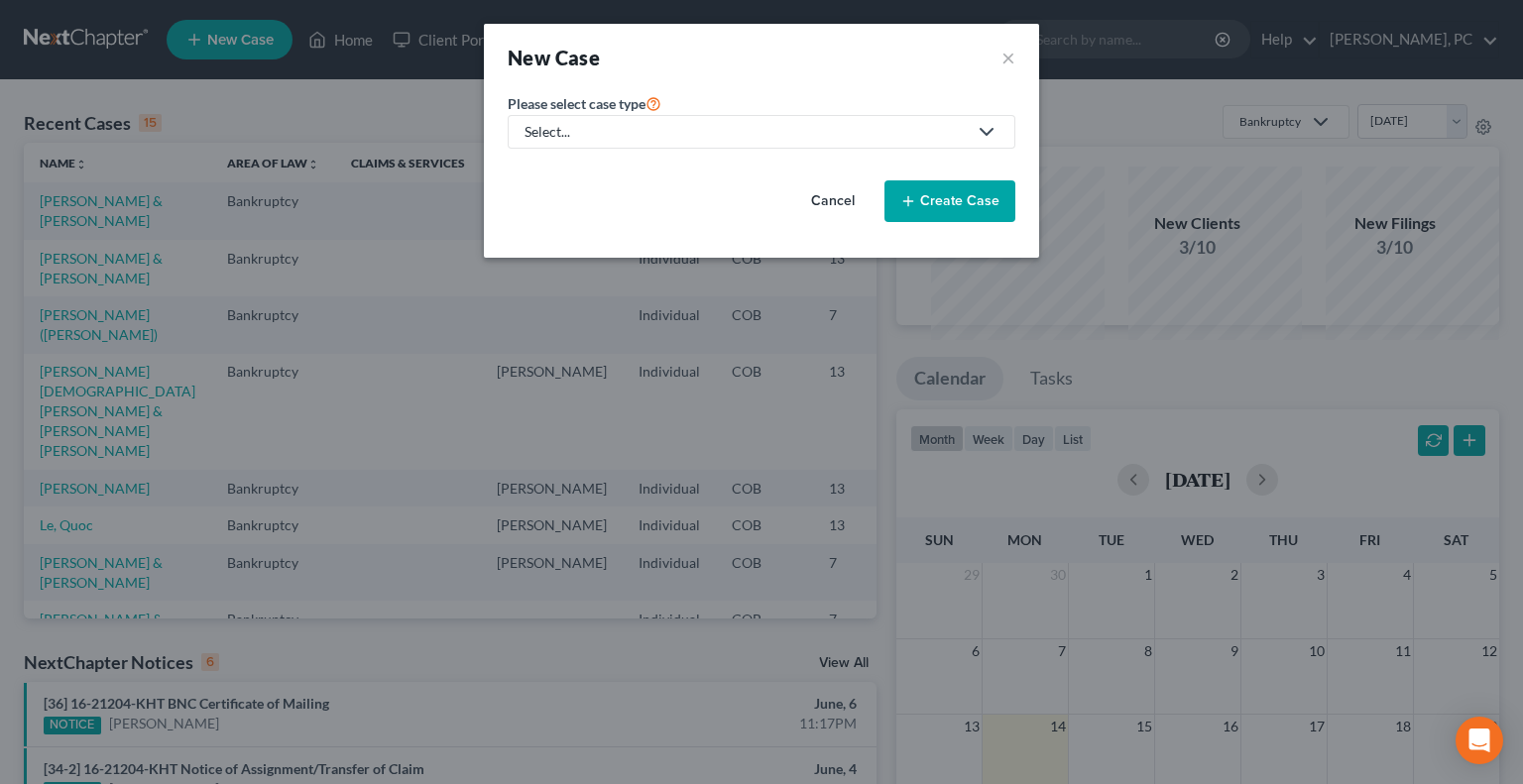 click on "Select..." at bounding box center (746, 132) 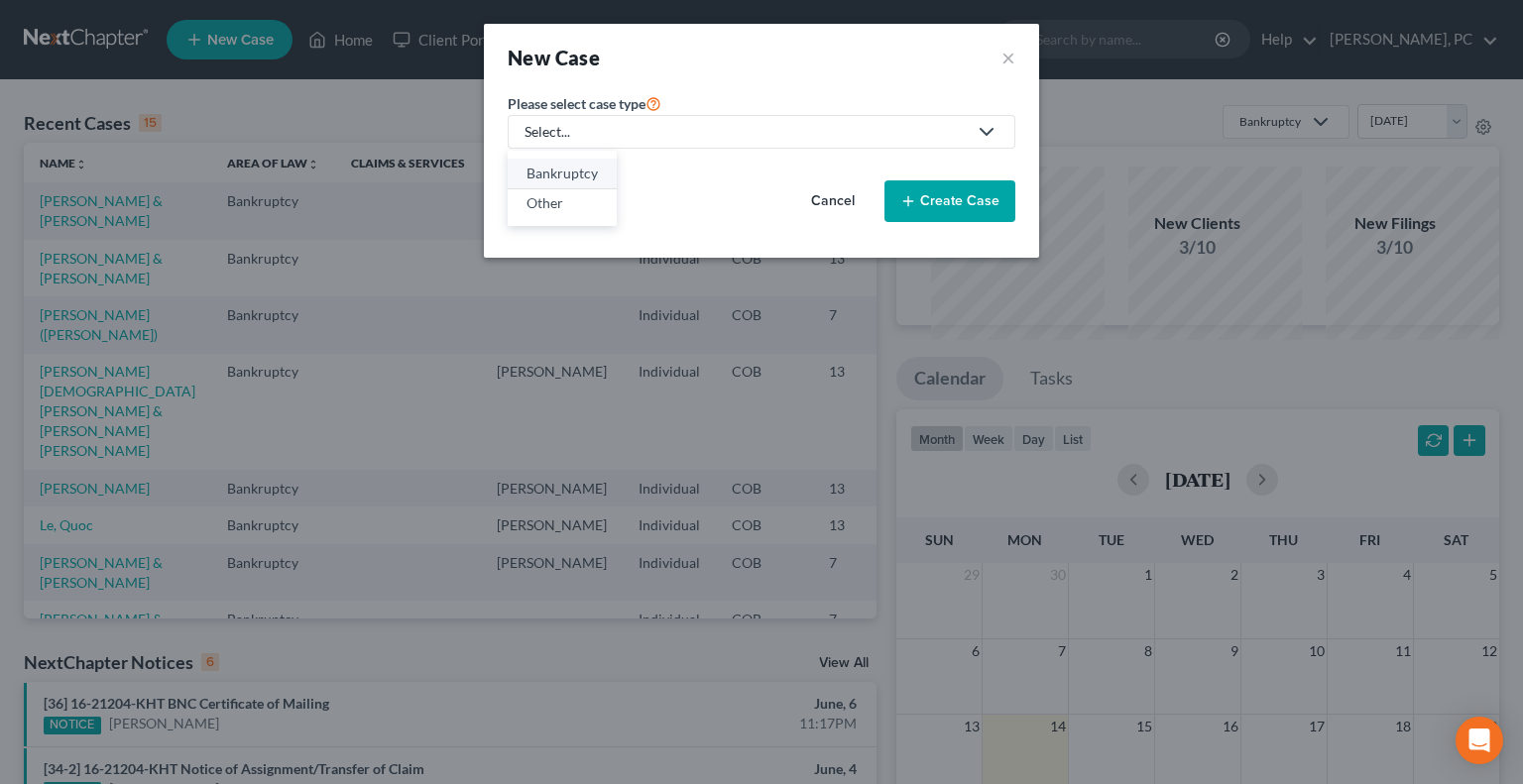 click on "Bankruptcy" at bounding box center (562, 173) 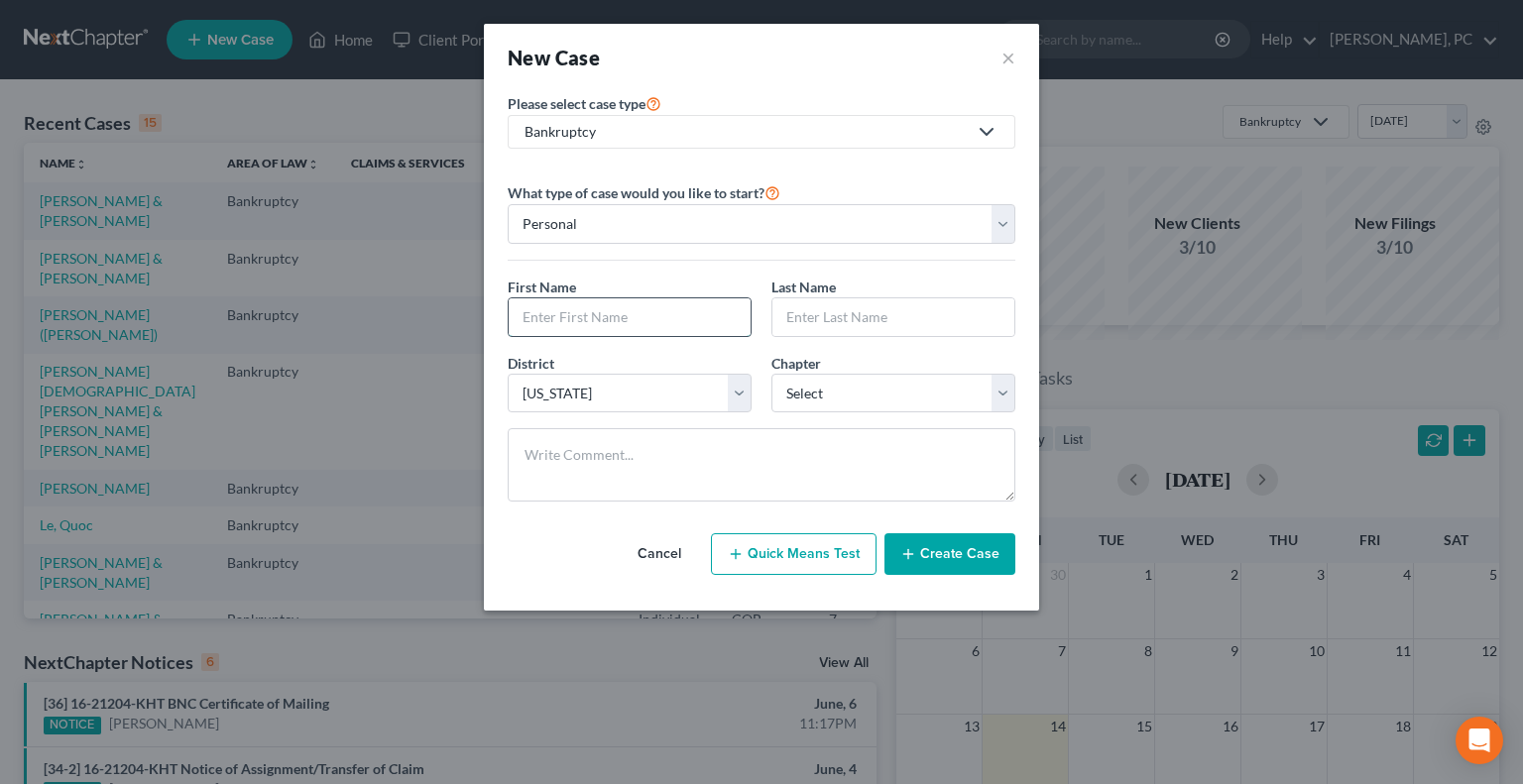 click at bounding box center [630, 317] 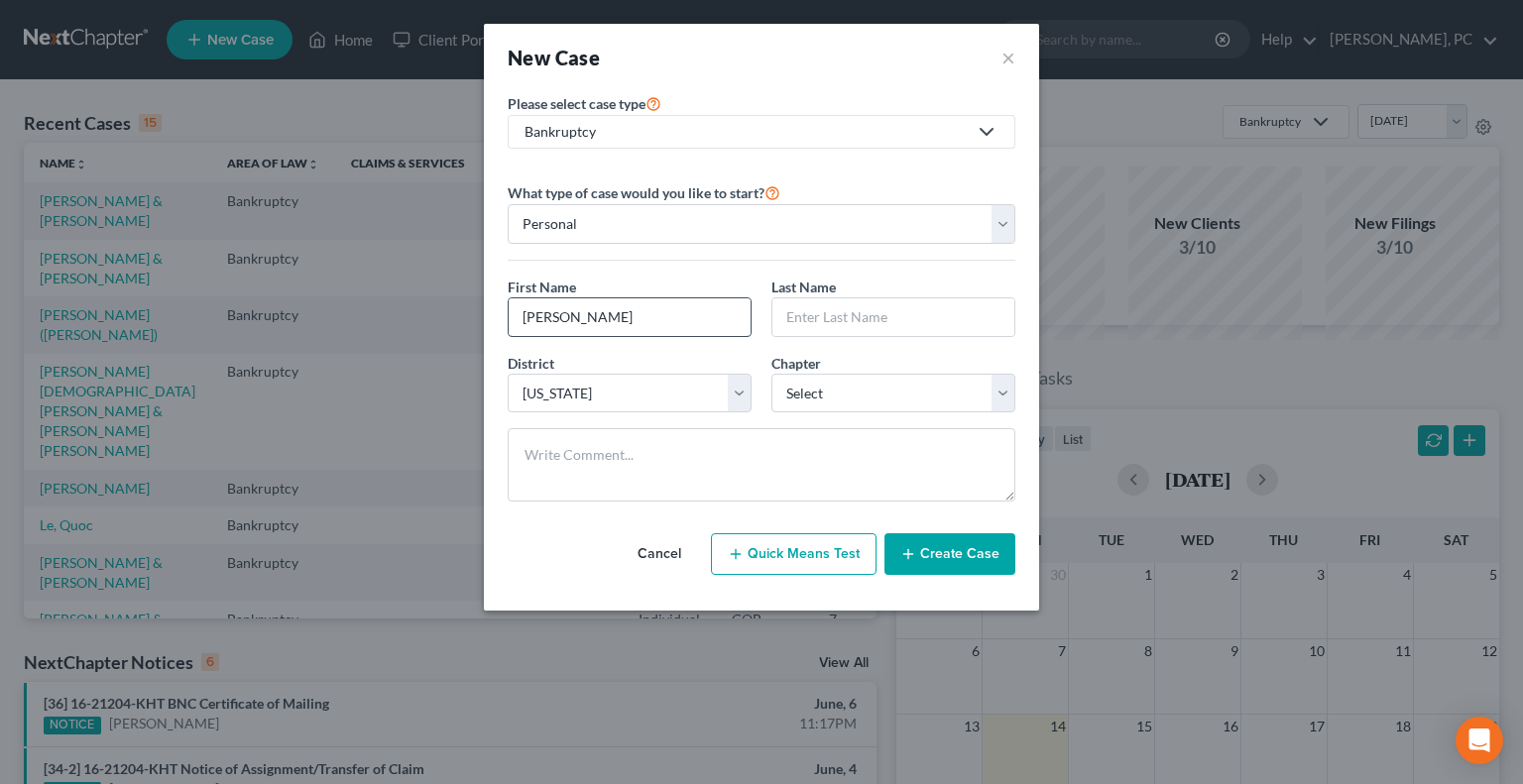 type on "[PERSON_NAME]" 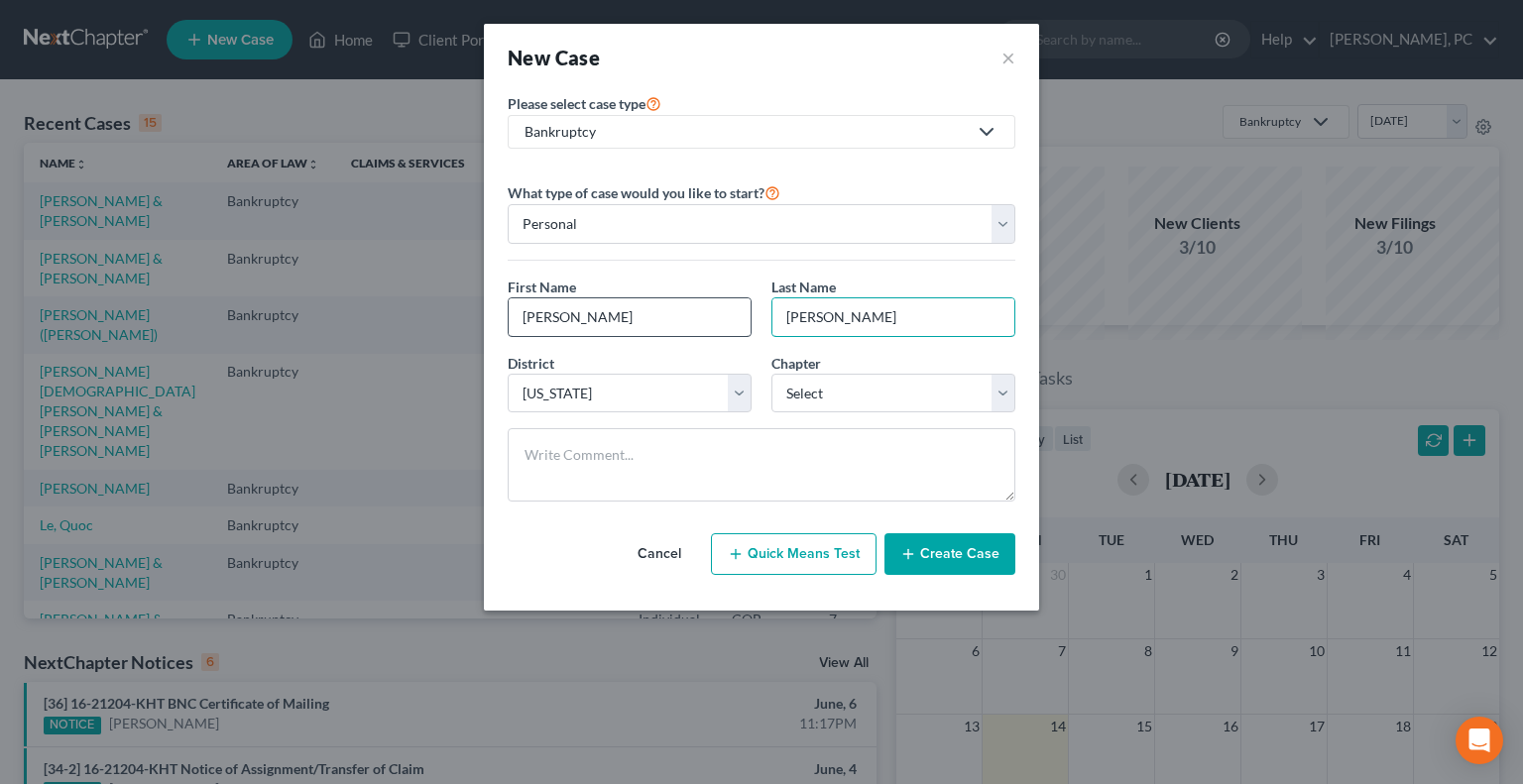 type on "[PERSON_NAME]" 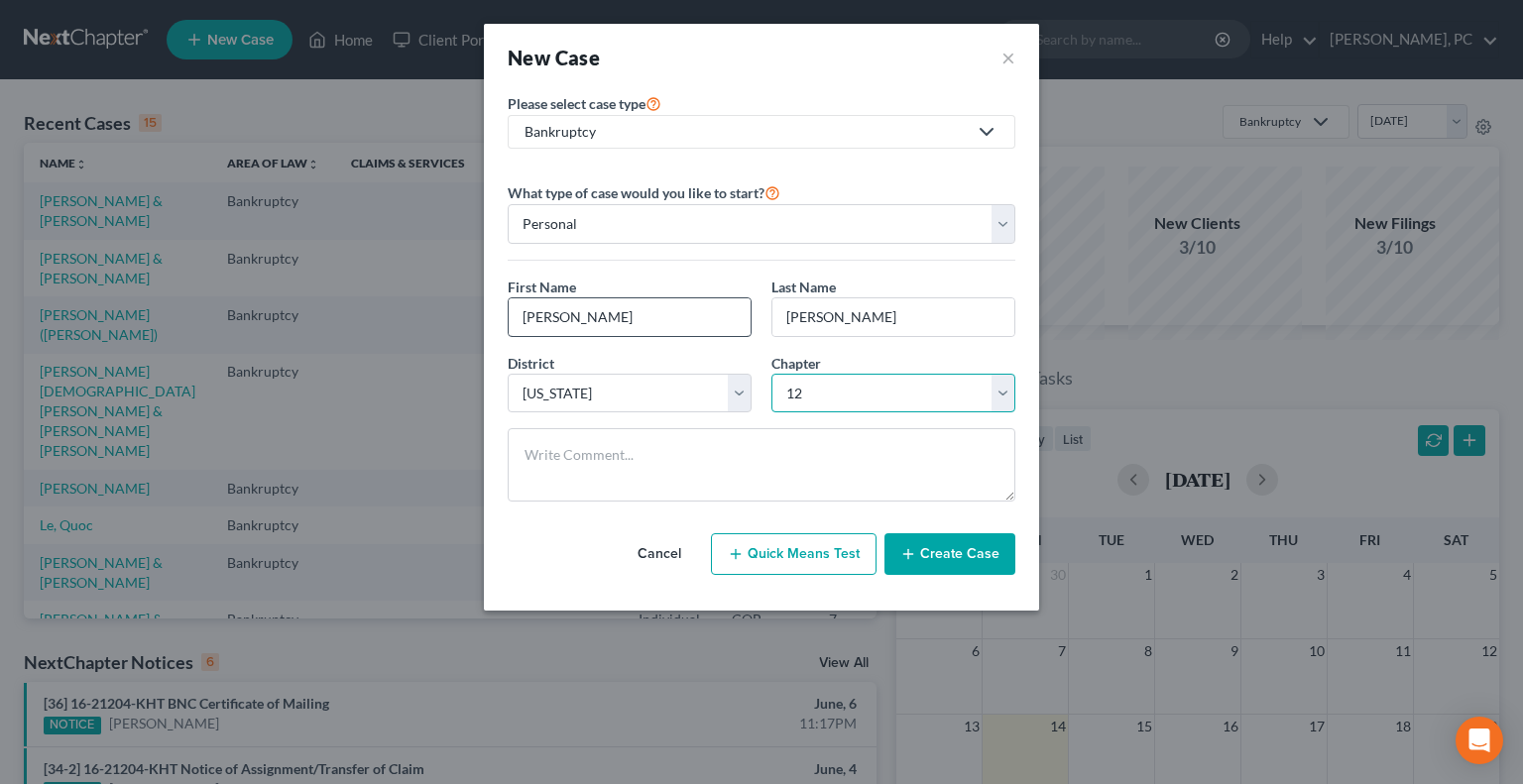 select on "3" 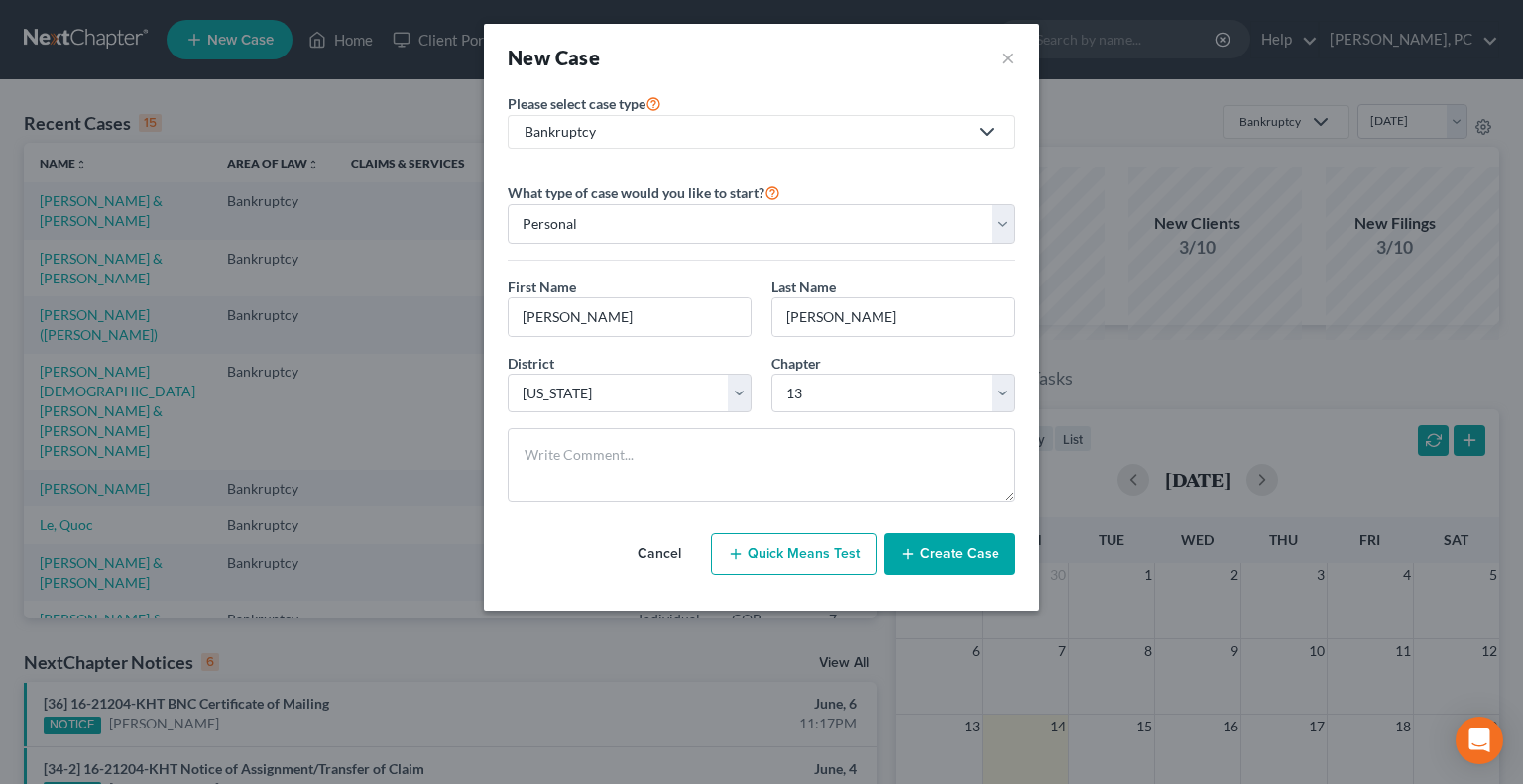click on "Create Case" at bounding box center (950, 554) 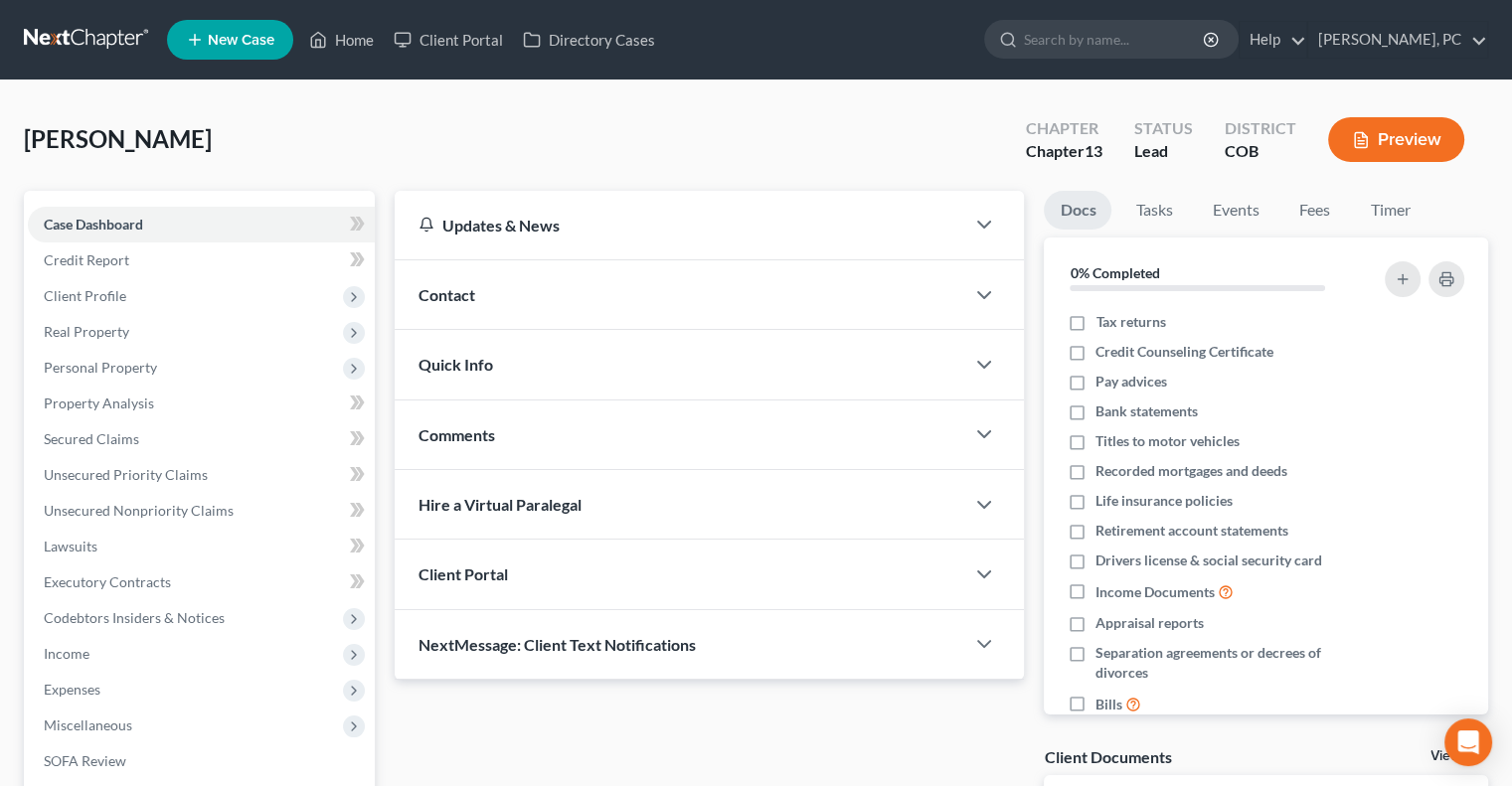 click on "Client Portal" at bounding box center (463, 573) 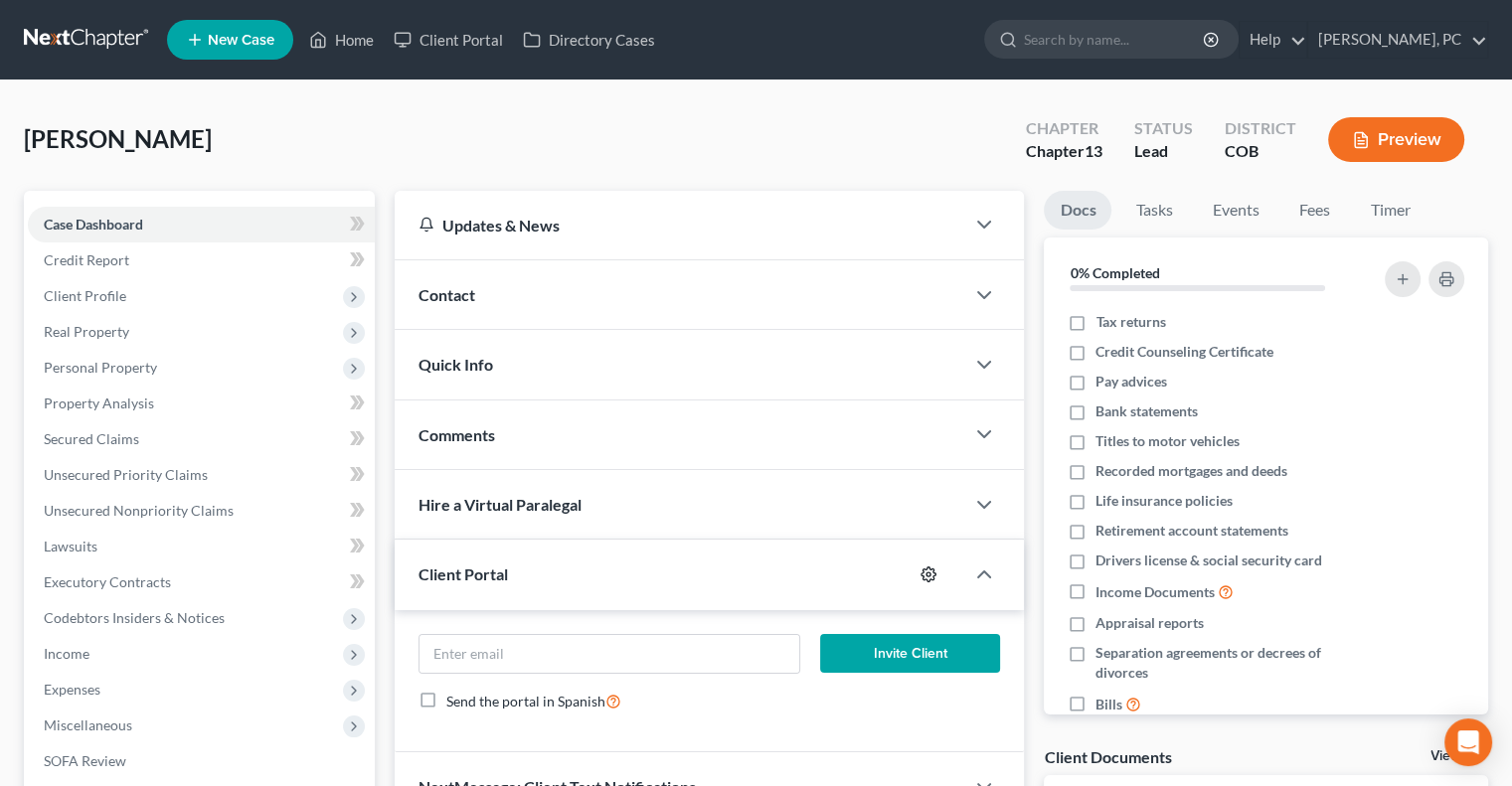 click 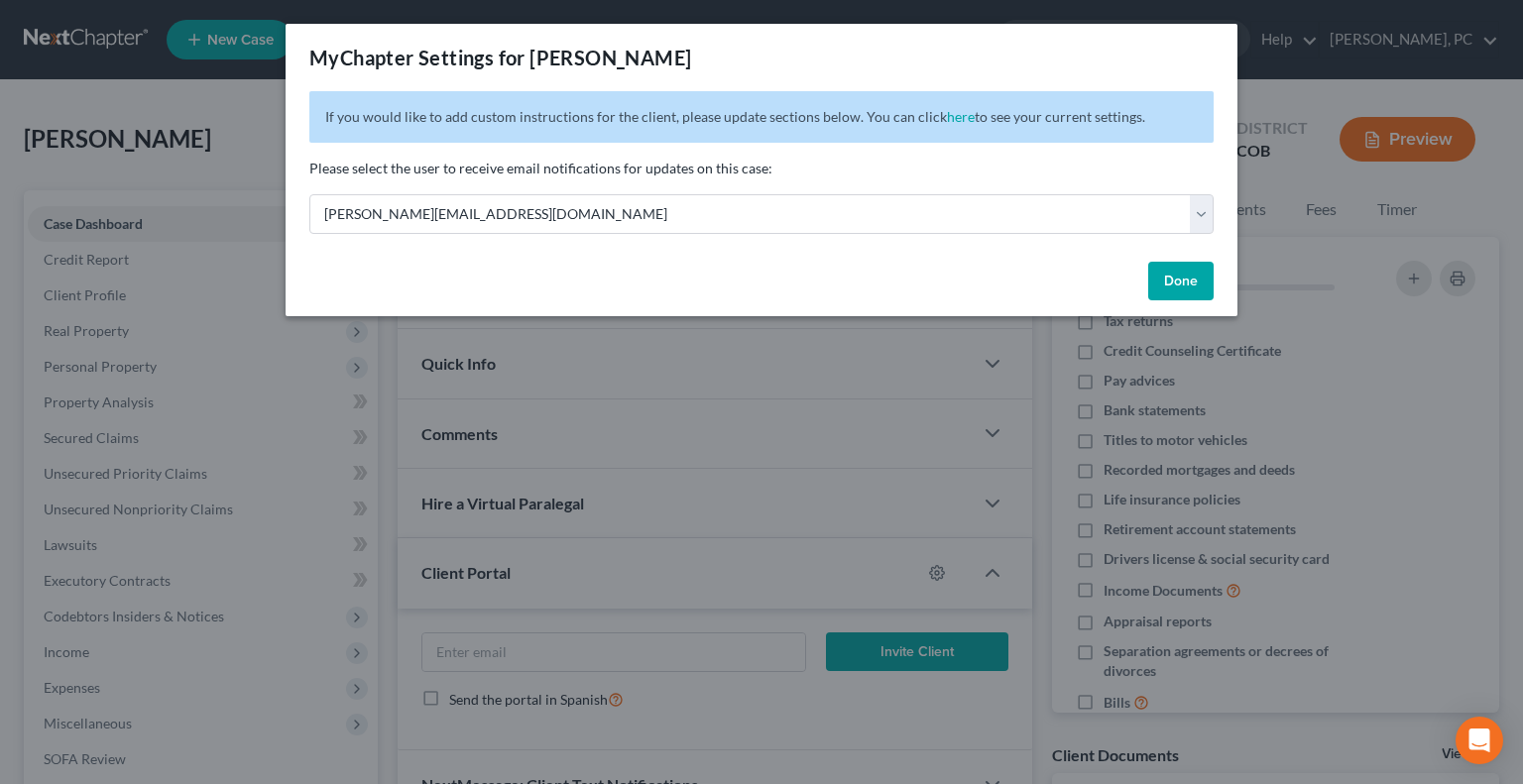 click on "Done" at bounding box center (1181, 281) 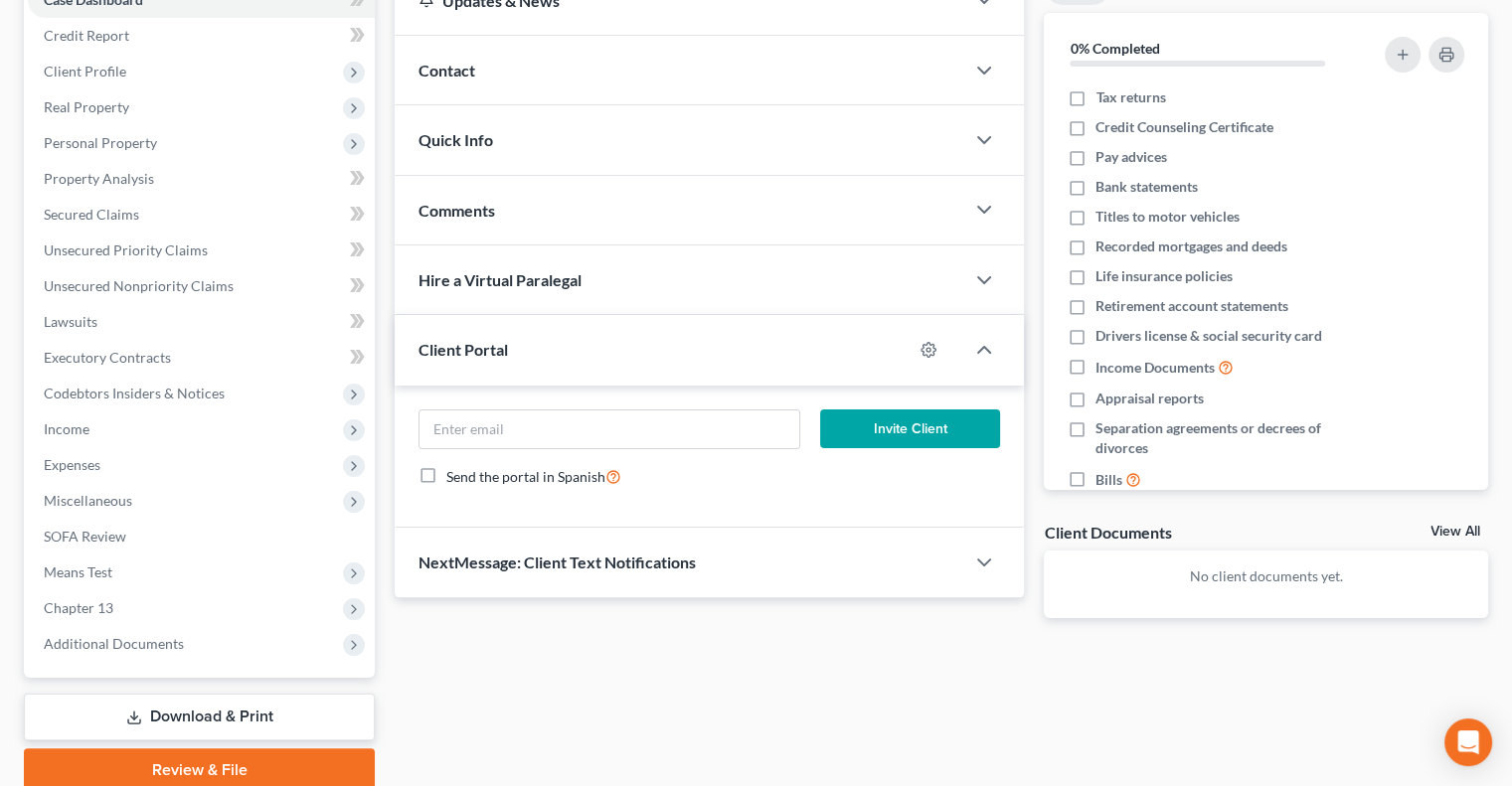 scroll, scrollTop: 278, scrollLeft: 0, axis: vertical 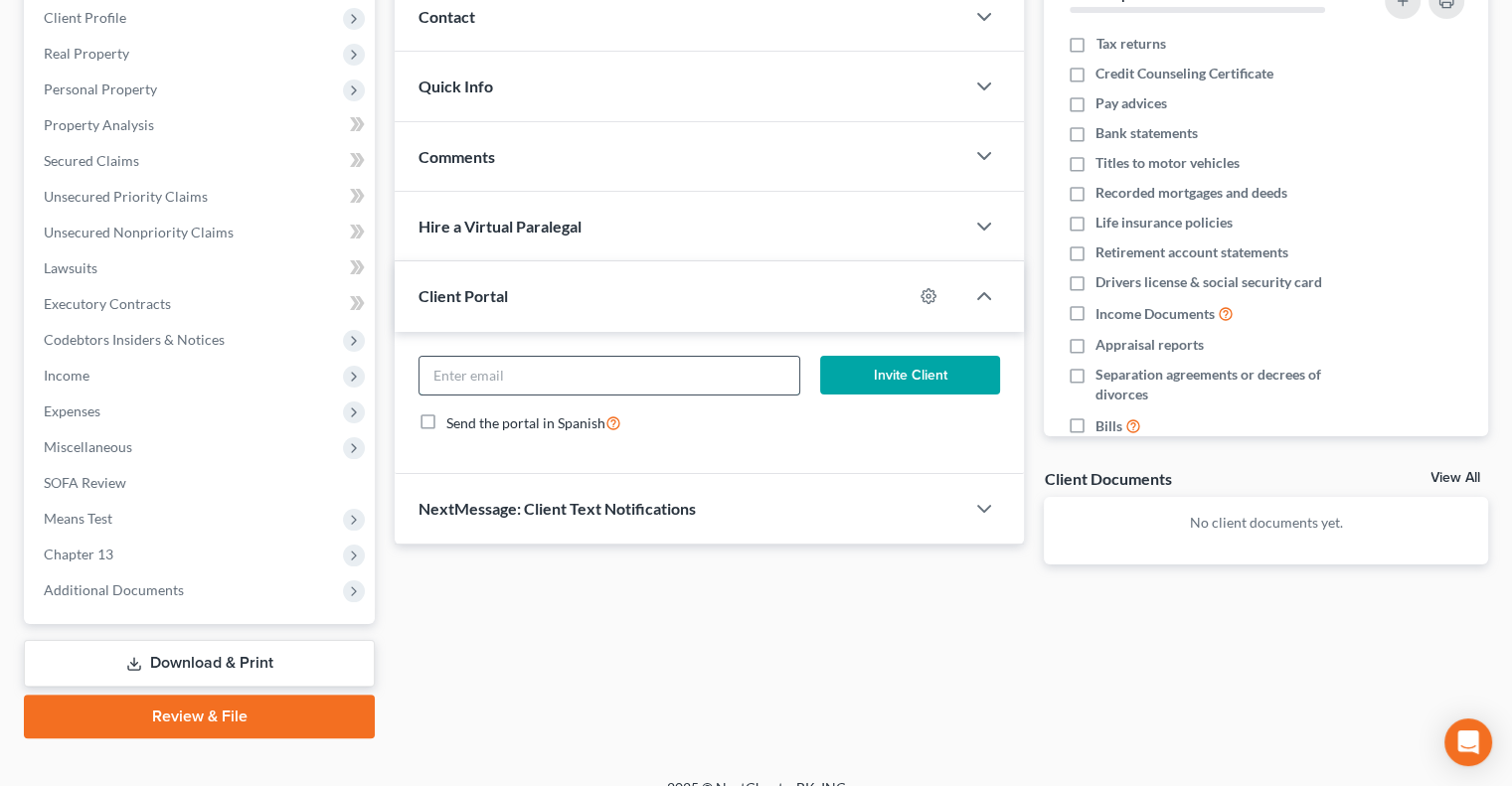 click at bounding box center [608, 376] 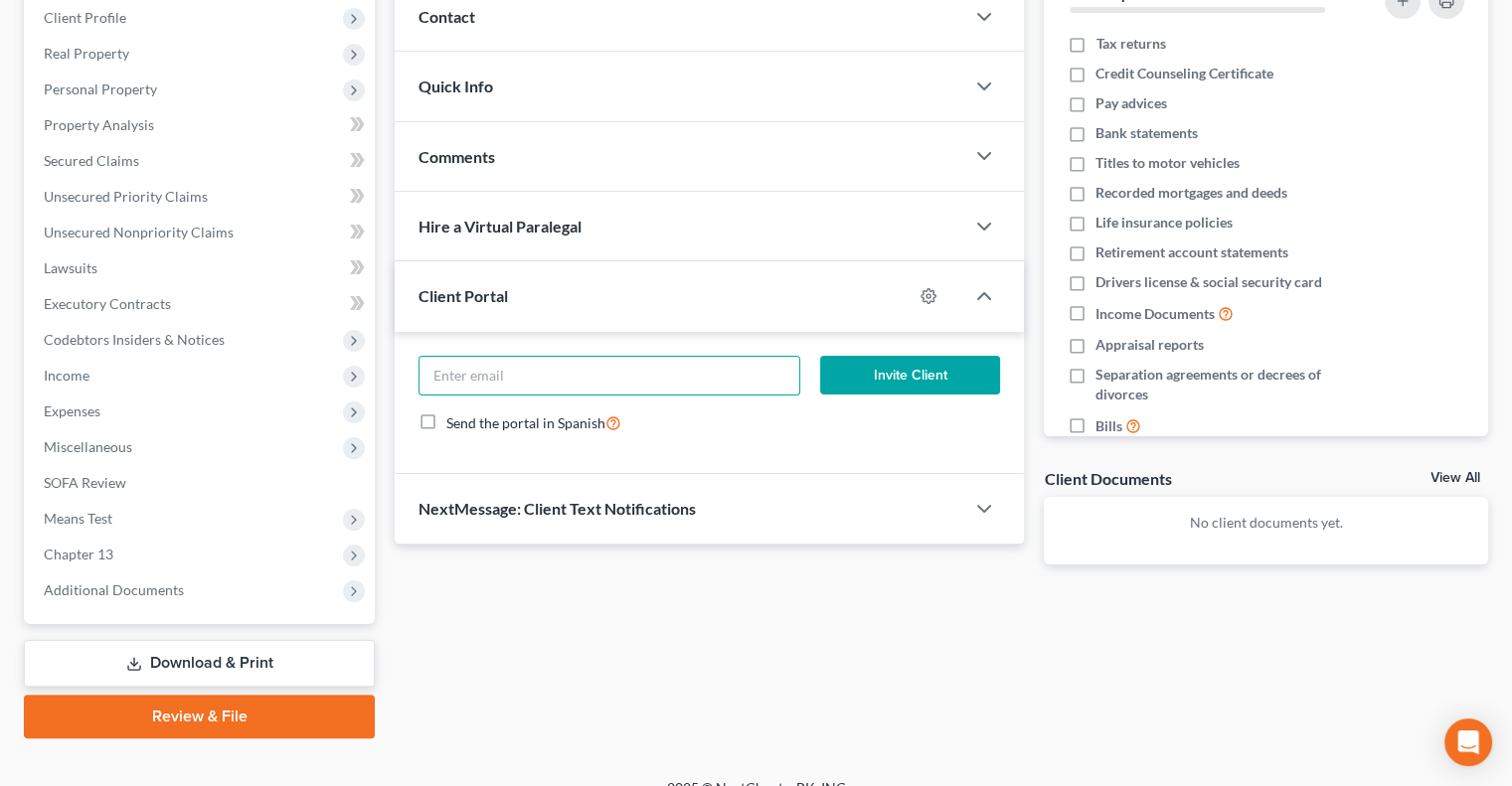 paste on "[STREET_ADDRESS]" 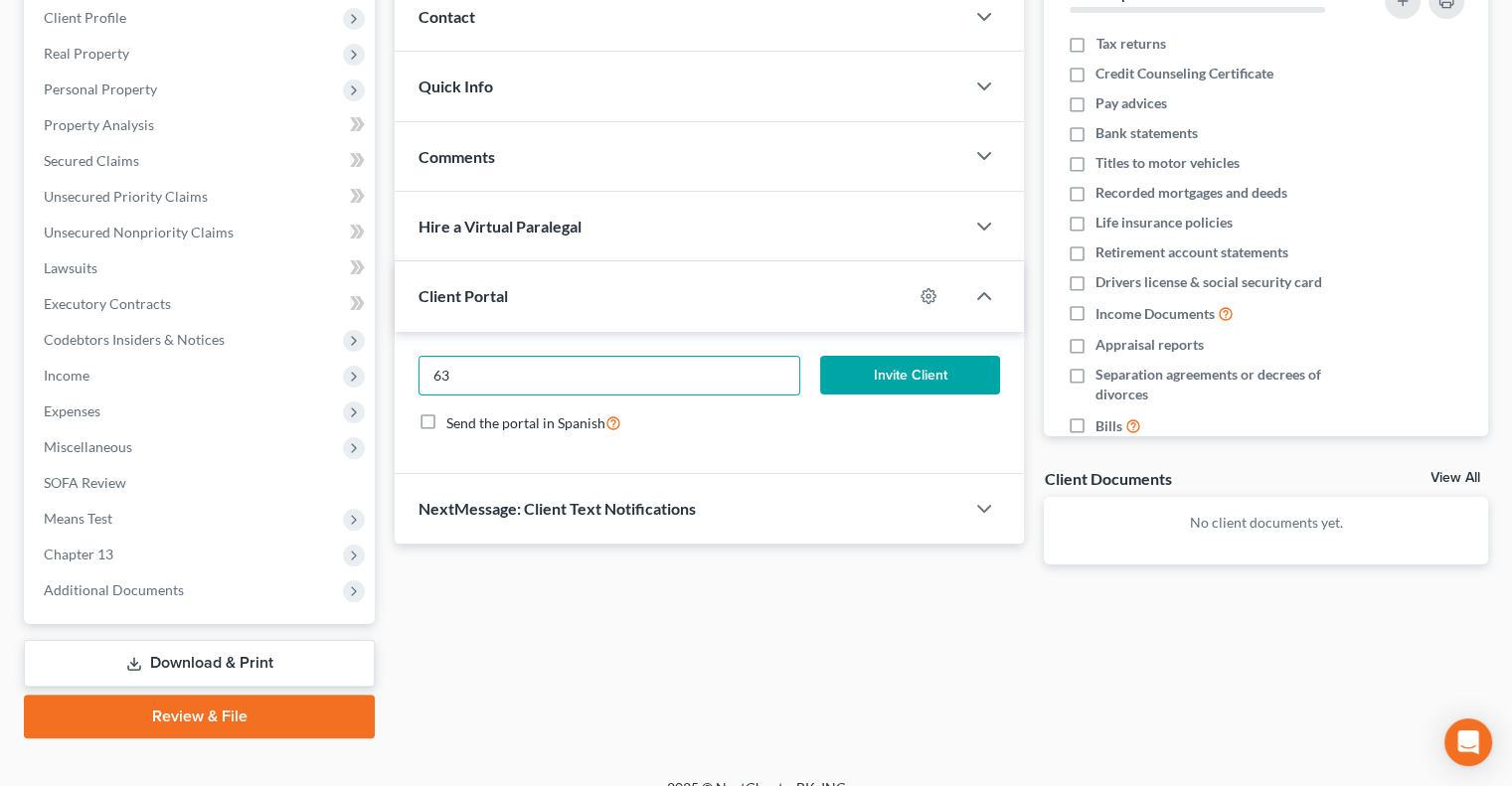 type on "6" 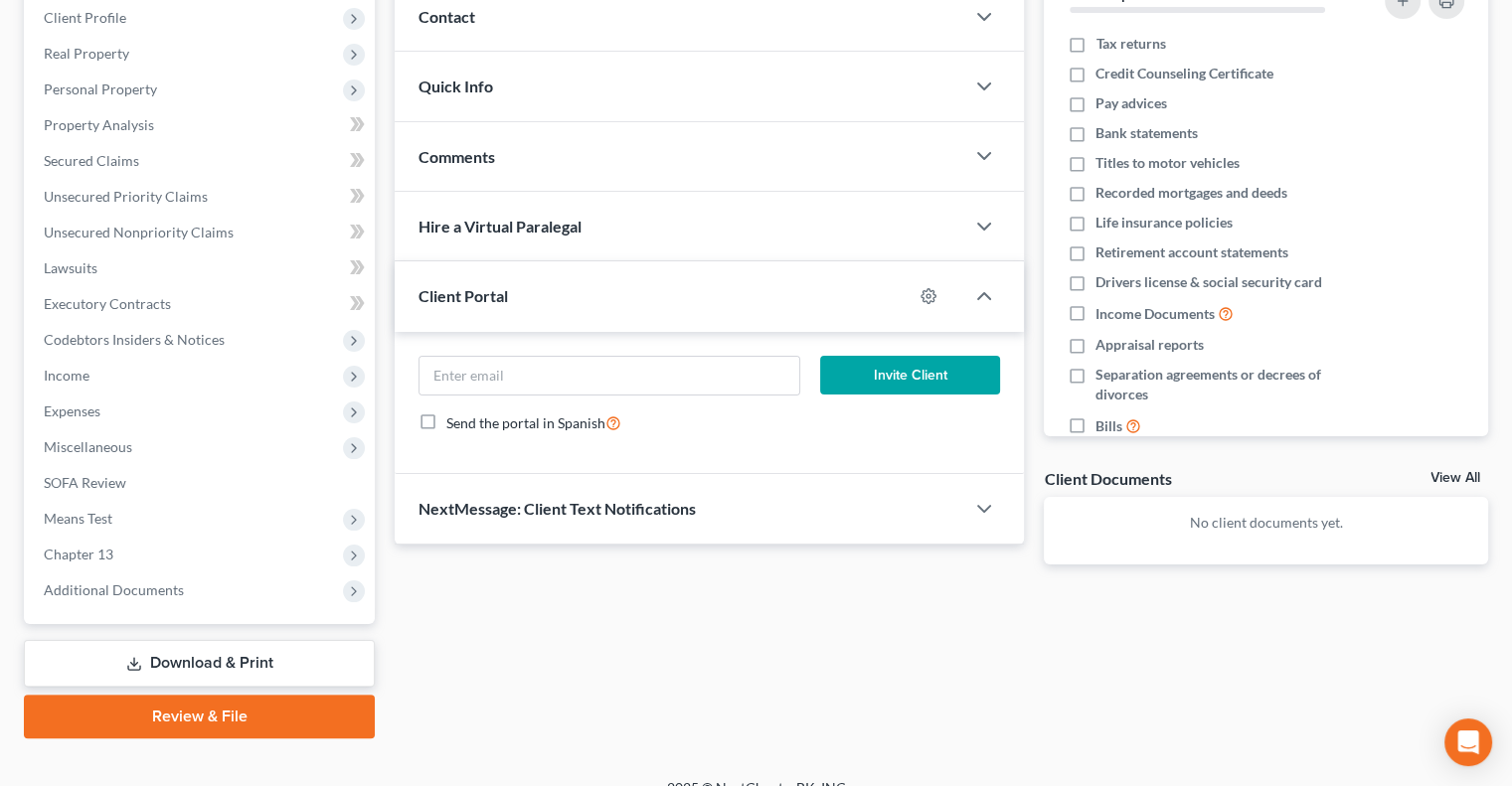 click on "Updates & News" at bounding box center (679, -54) 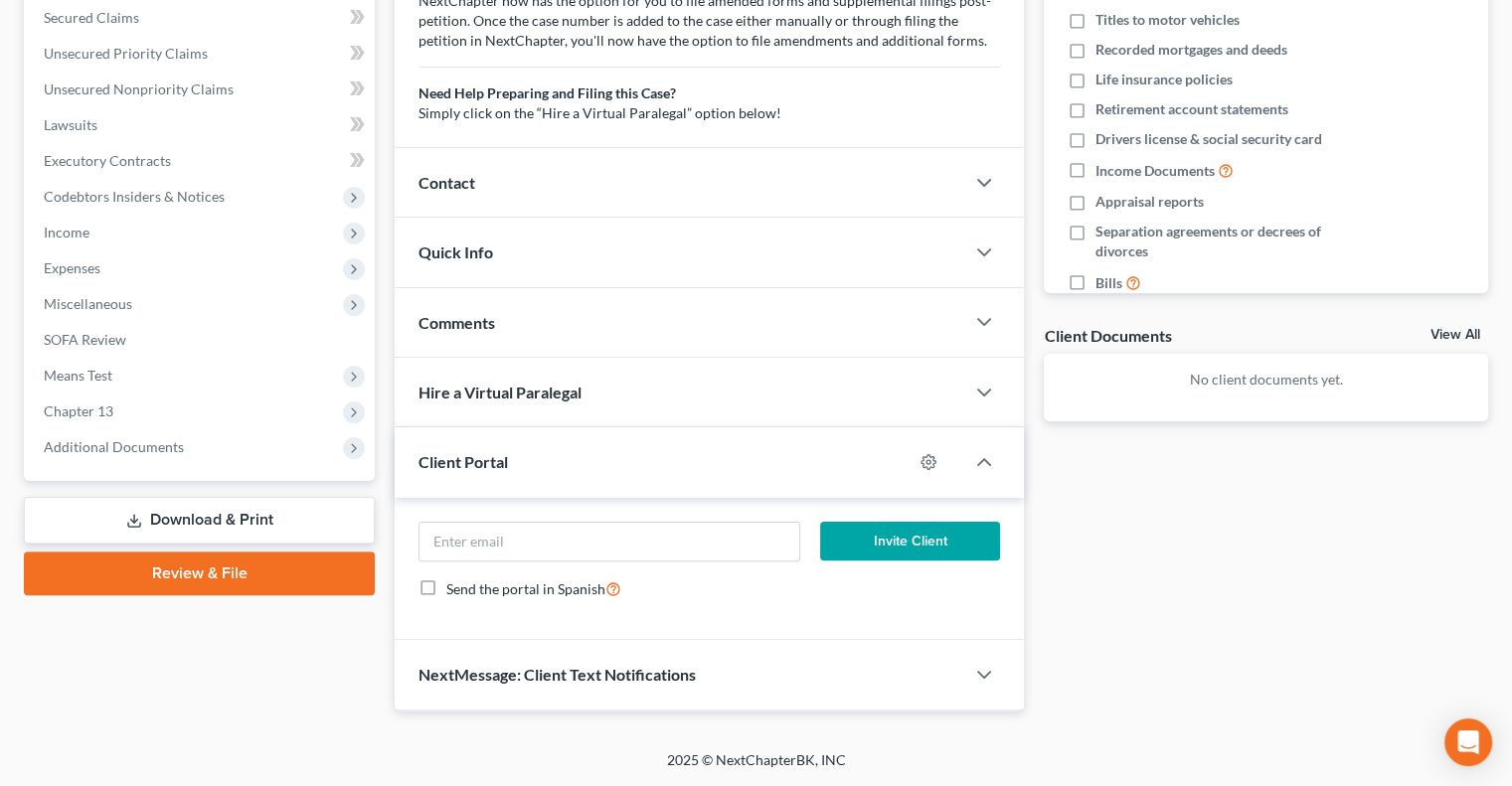 scroll, scrollTop: 763, scrollLeft: 0, axis: vertical 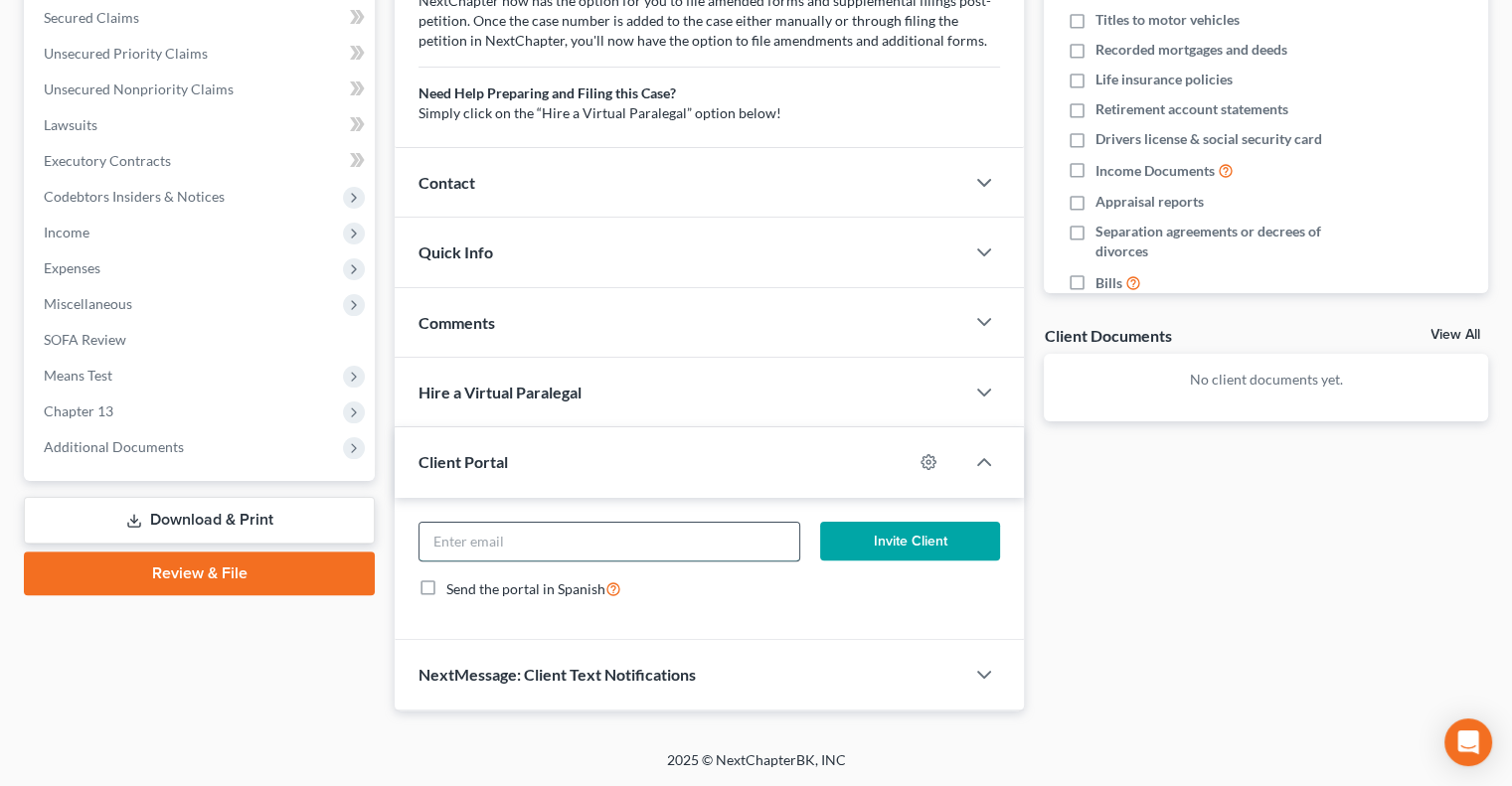 click at bounding box center (608, 542) 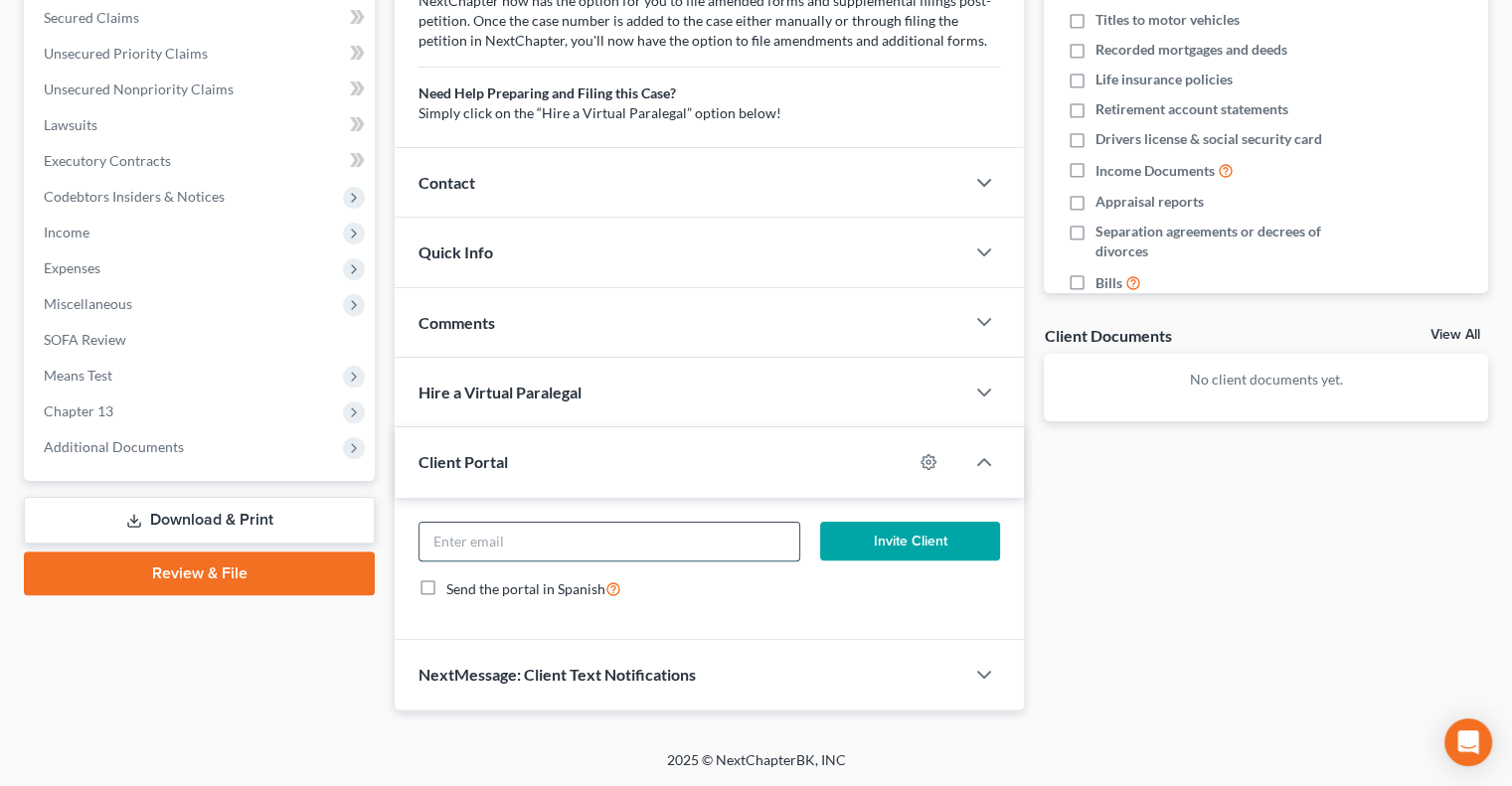 paste on "[EMAIL_ADDRESS][DOMAIN_NAME]" 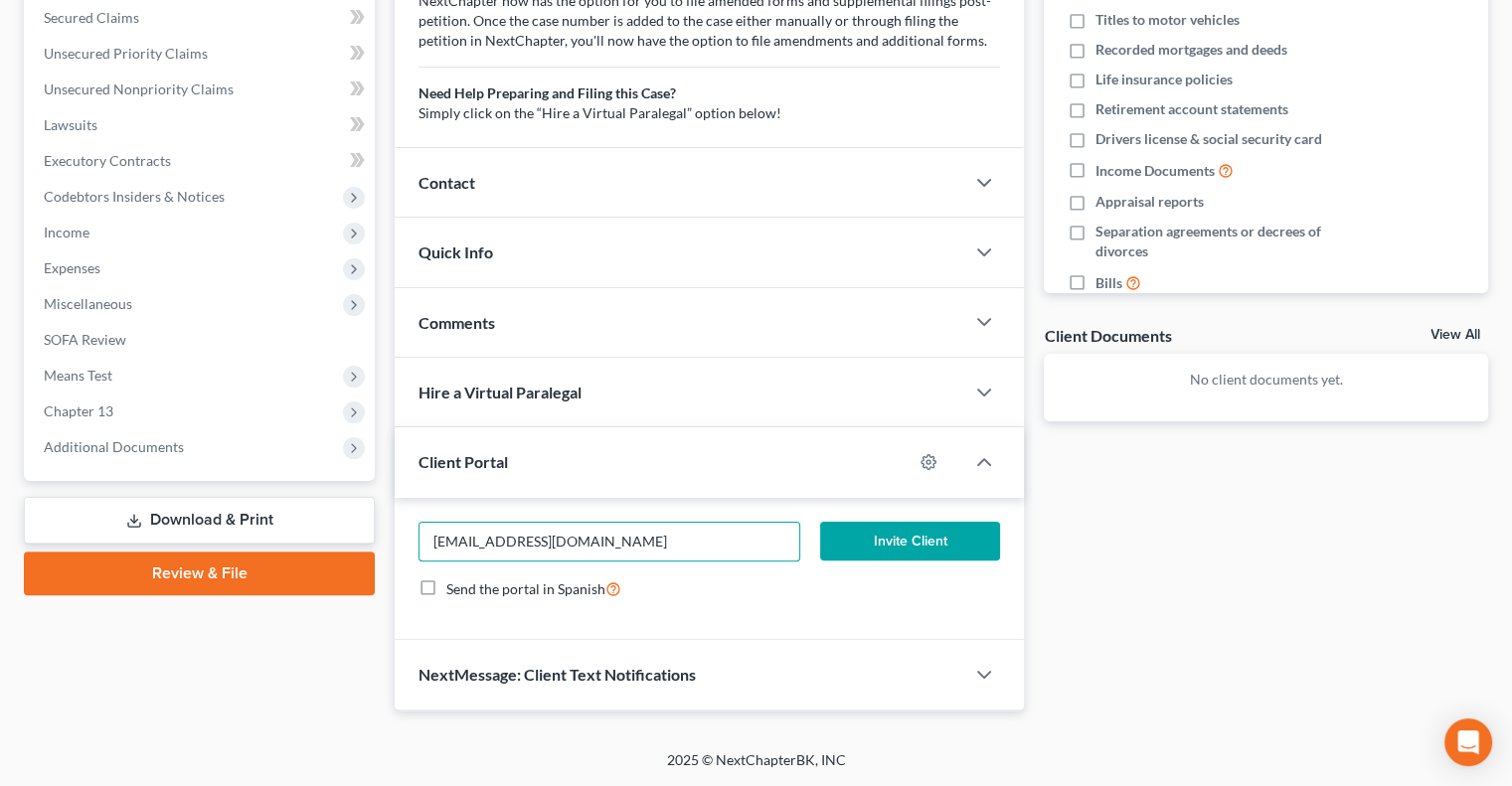 type on "[EMAIL_ADDRESS][DOMAIN_NAME]" 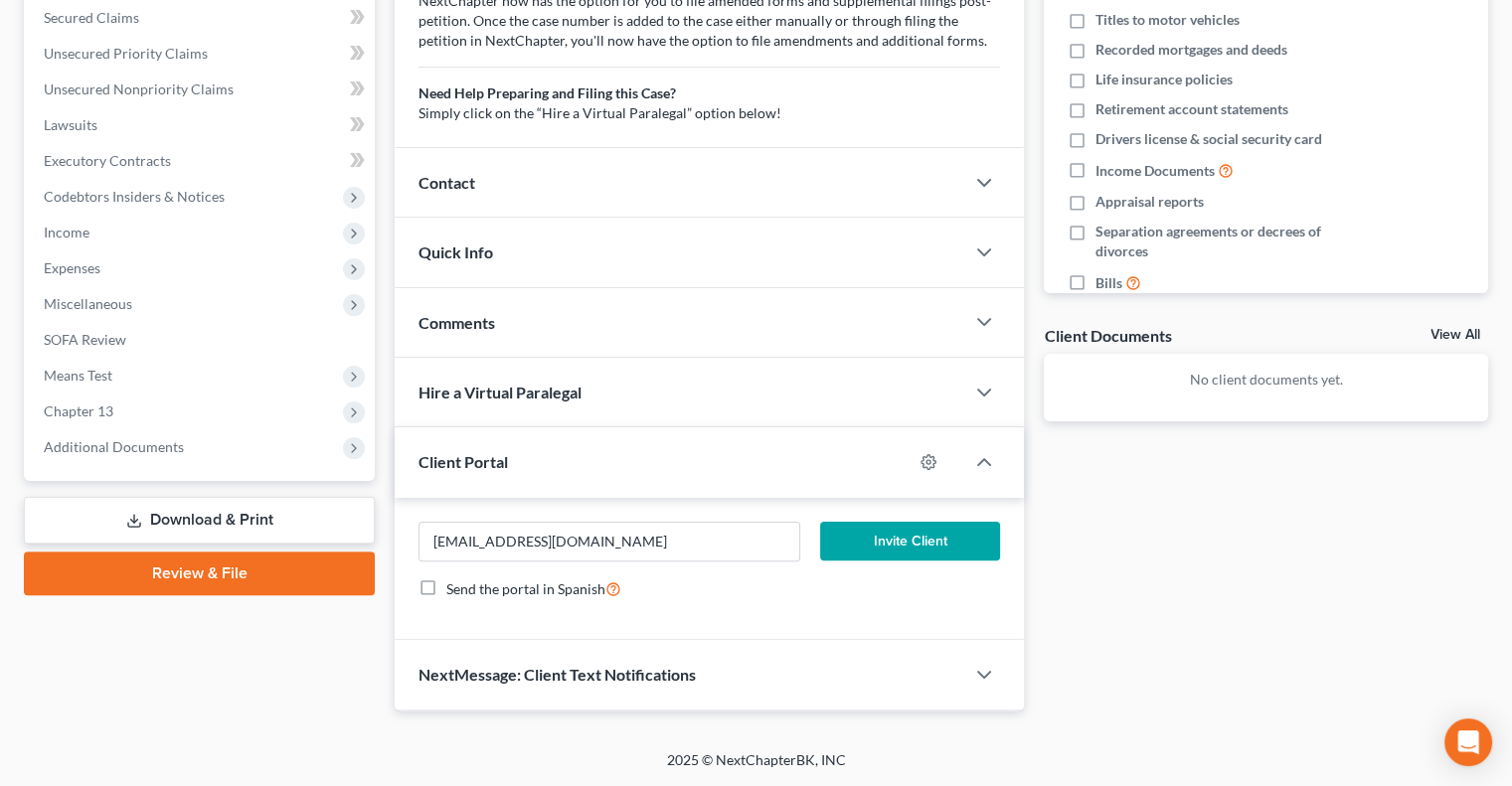 click on "Invite Client" at bounding box center [911, 542] 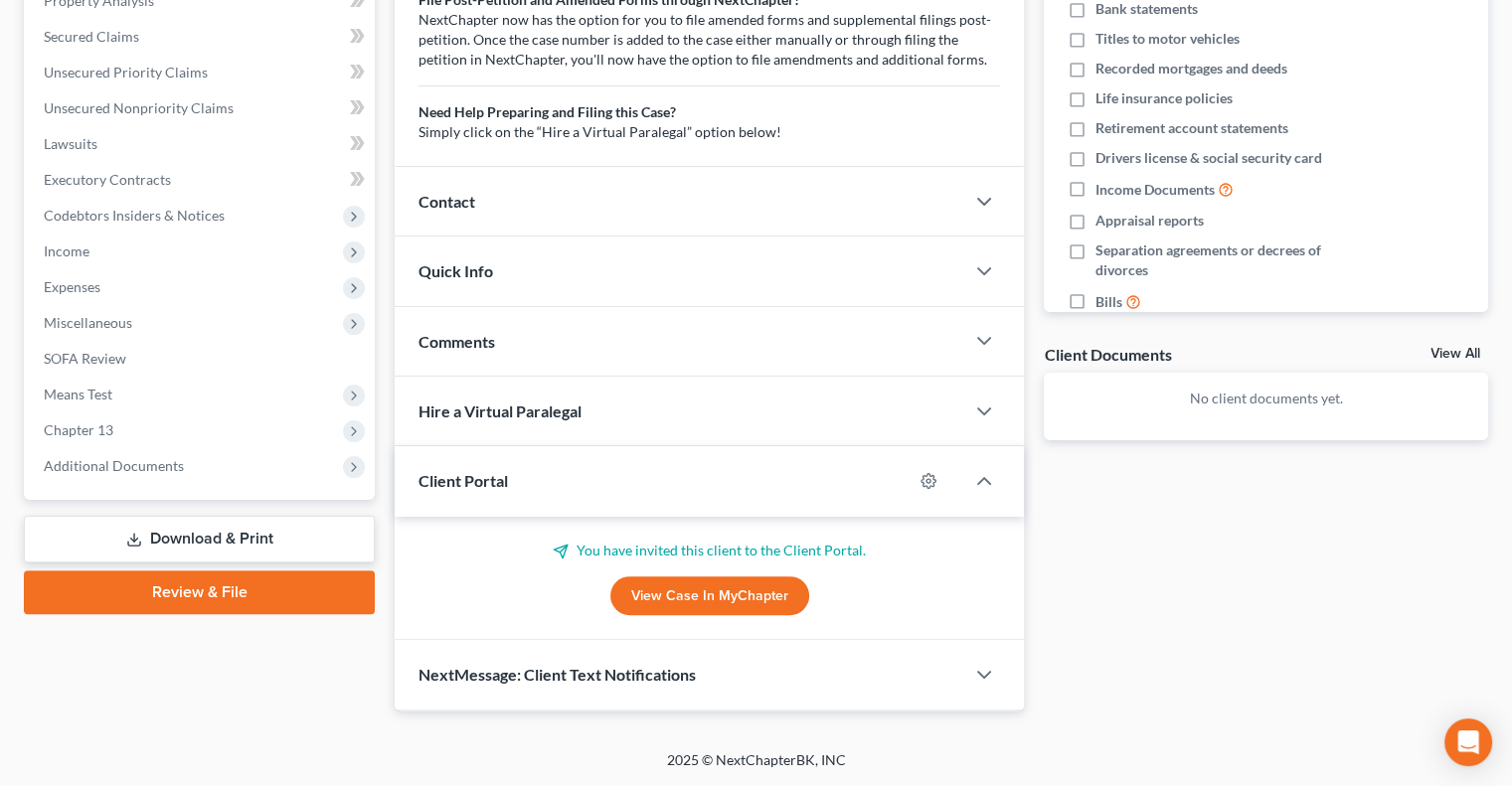 scroll, scrollTop: 739, scrollLeft: 0, axis: vertical 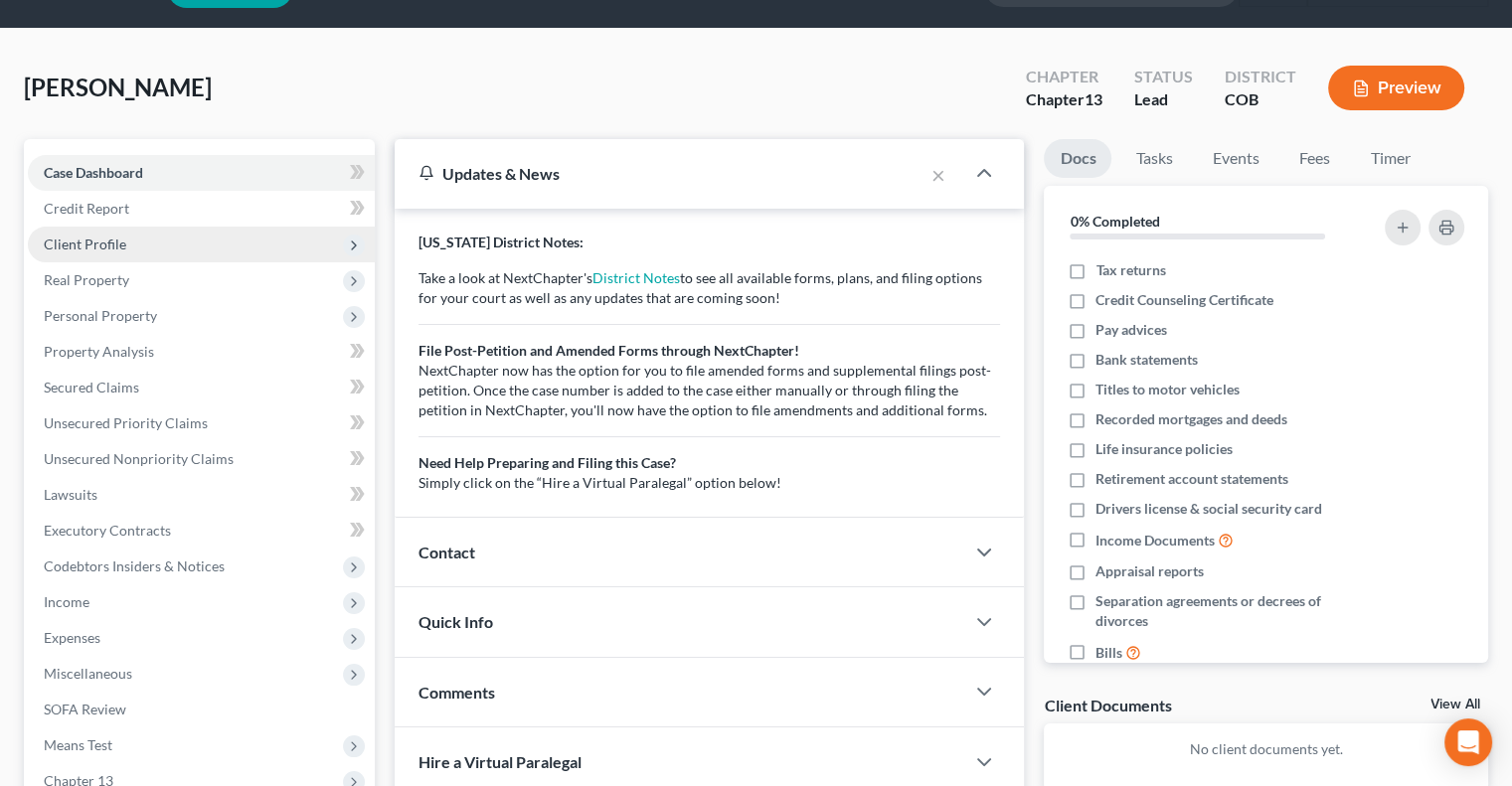 click on "Client Profile" at bounding box center (84, 243) 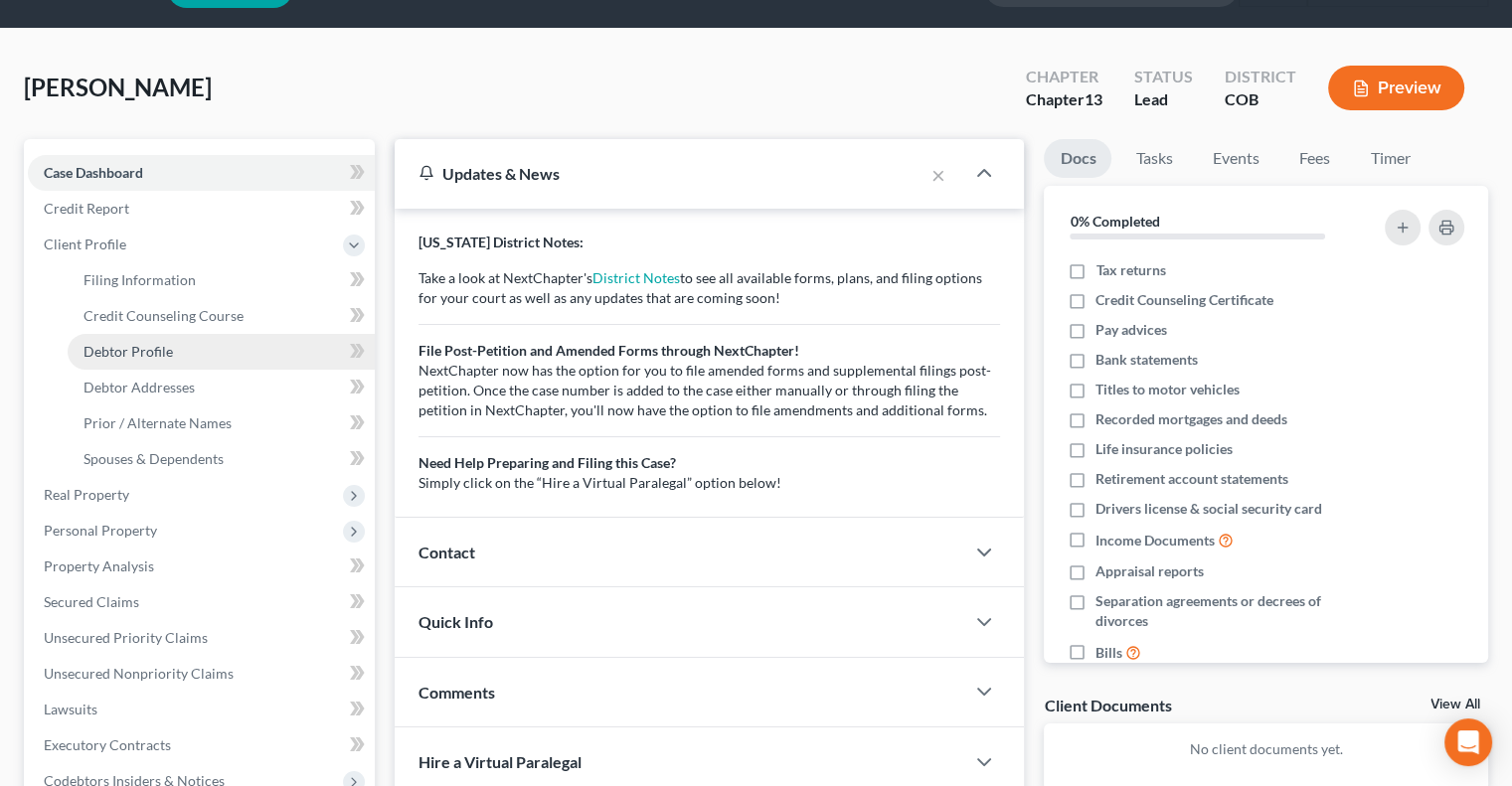 click on "Debtor Profile" at bounding box center [128, 351] 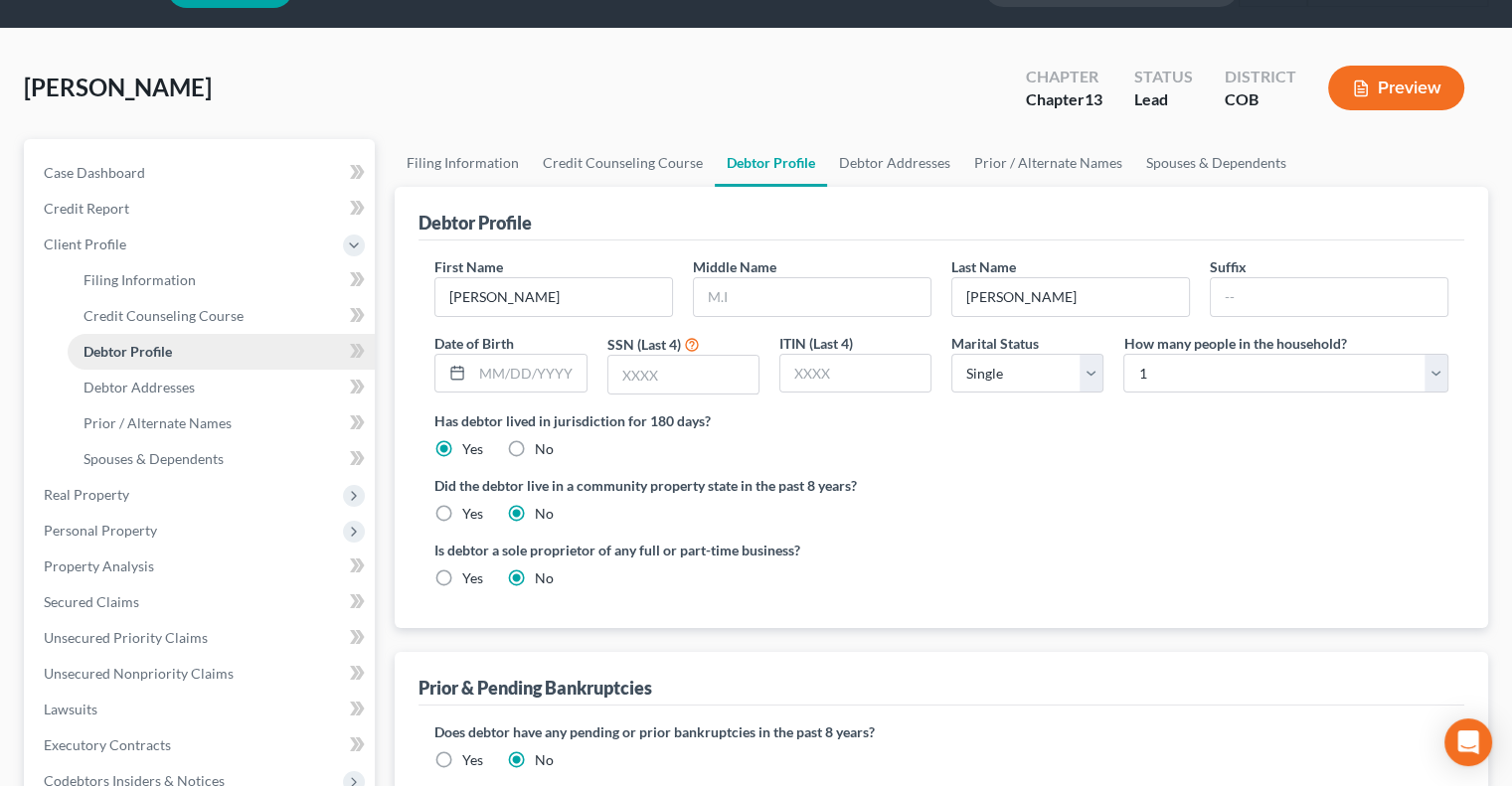 scroll, scrollTop: 0, scrollLeft: 0, axis: both 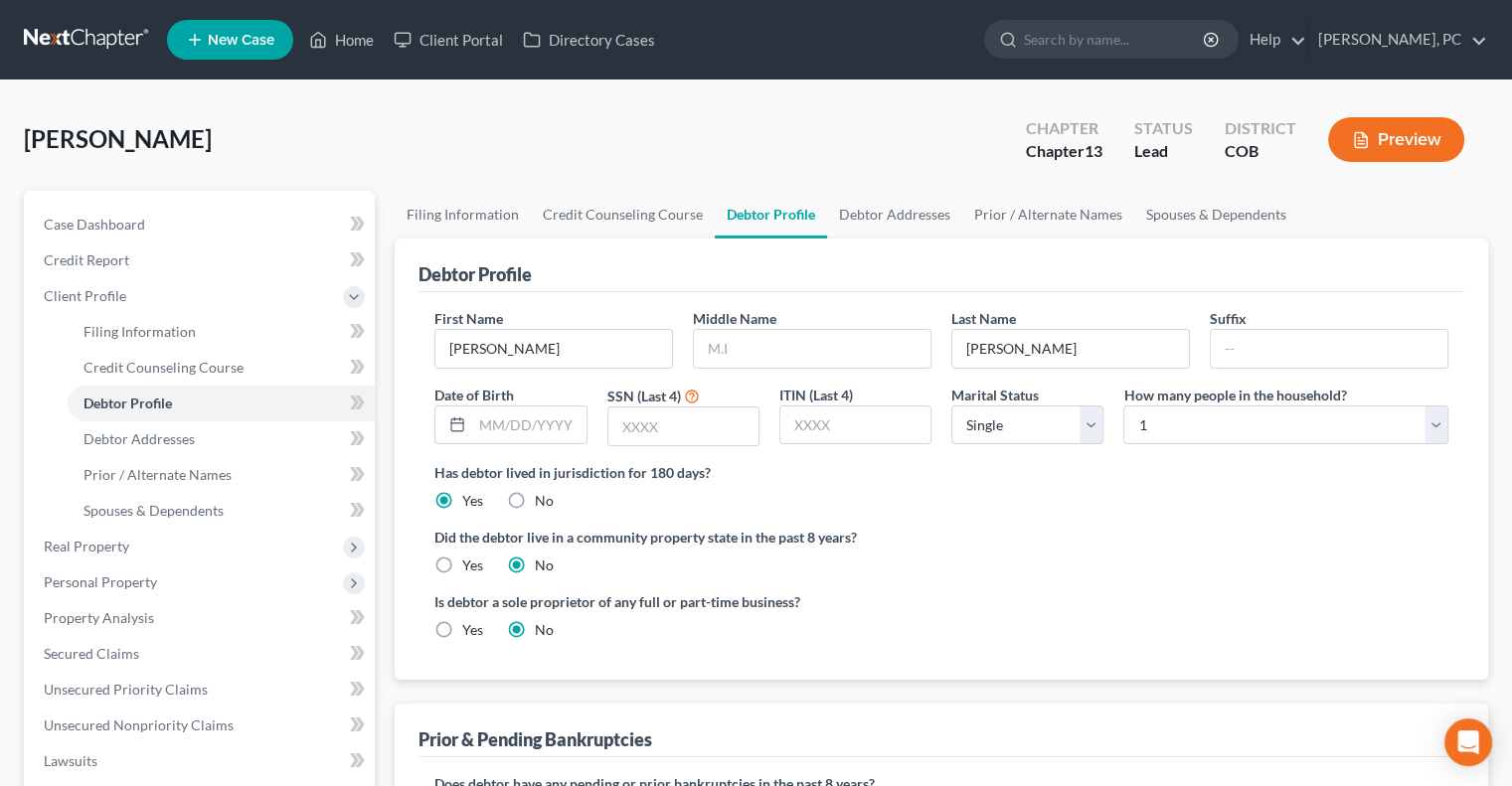 click on "[PERSON_NAME] Upgraded Chapter Chapter  13 Status Lead District COB Preview" at bounding box center (756, 147) 